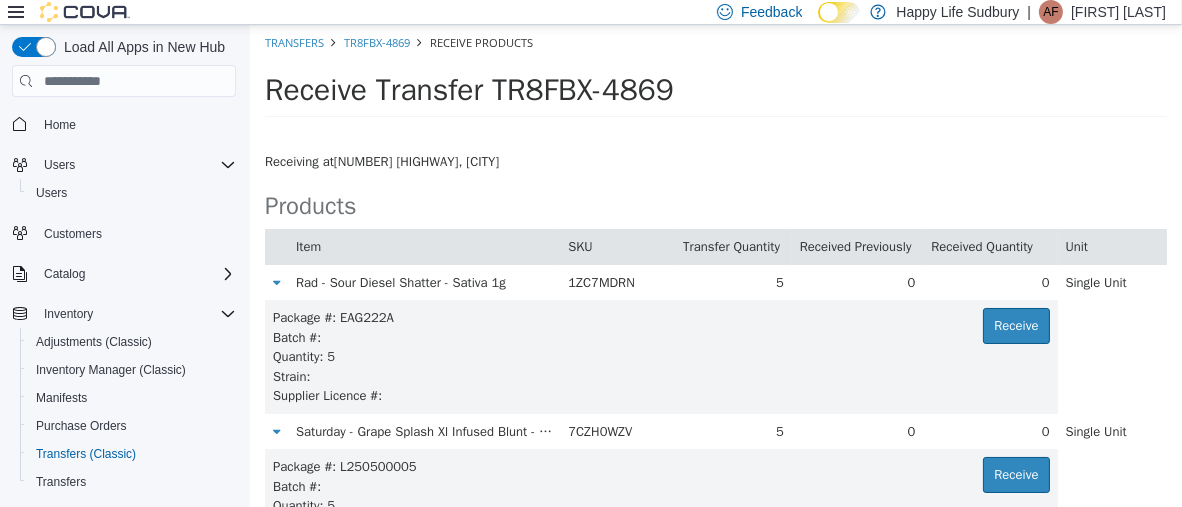 scroll, scrollTop: 2251, scrollLeft: 0, axis: vertical 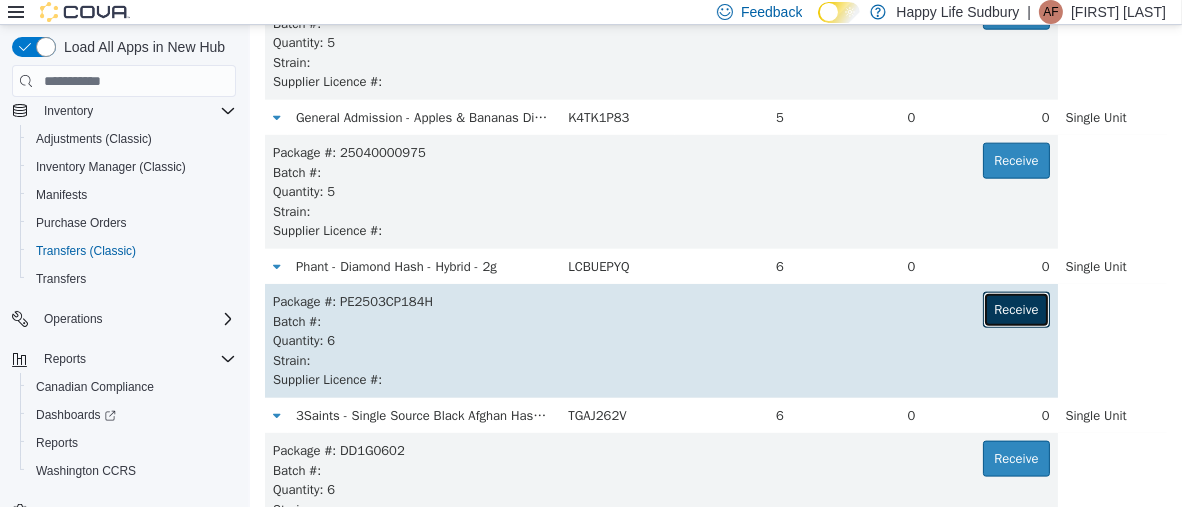 click on "Receive" at bounding box center [1015, 310] 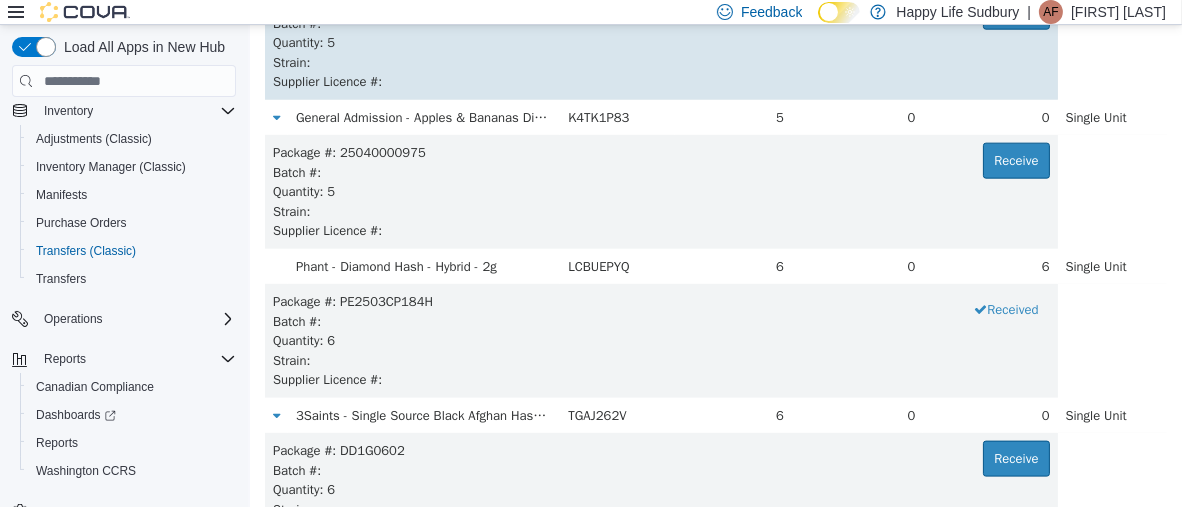 scroll, scrollTop: 1506, scrollLeft: 0, axis: vertical 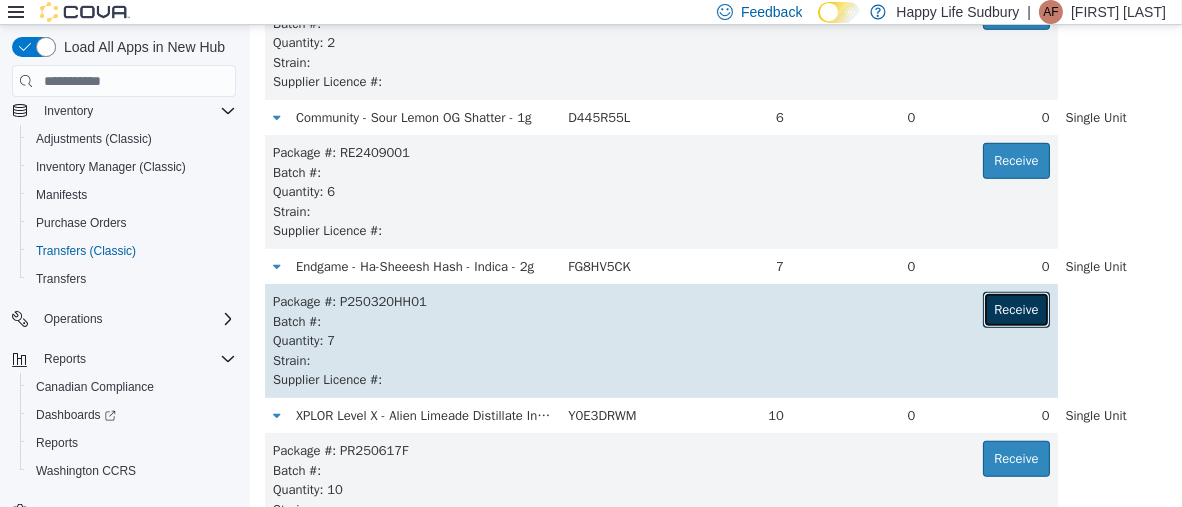 click on "Receive" at bounding box center (1015, 310) 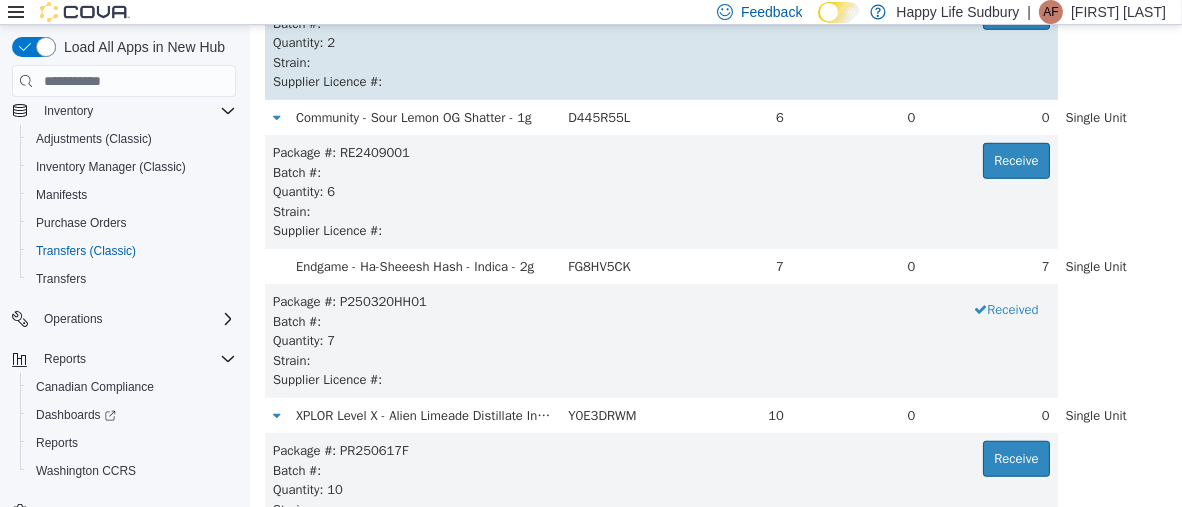 scroll, scrollTop: 5082, scrollLeft: 0, axis: vertical 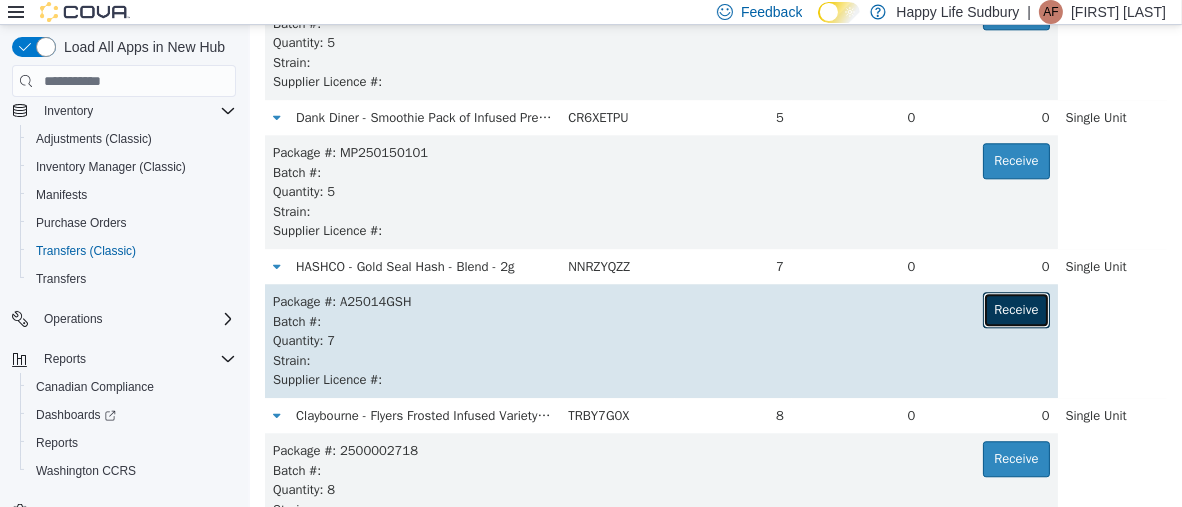 click on "Receive" at bounding box center (1015, 310) 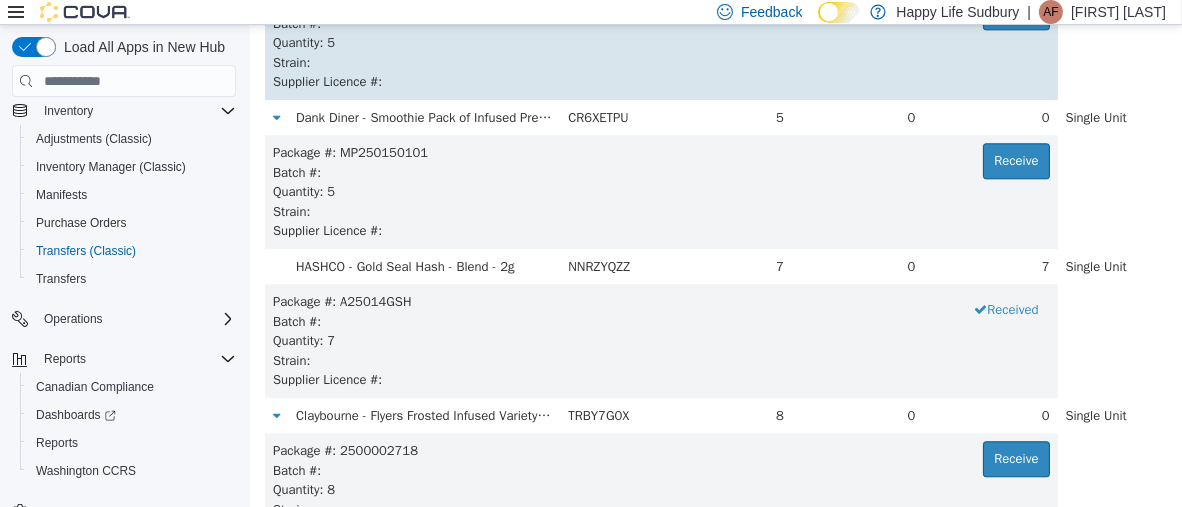 scroll, scrollTop: 16, scrollLeft: 0, axis: vertical 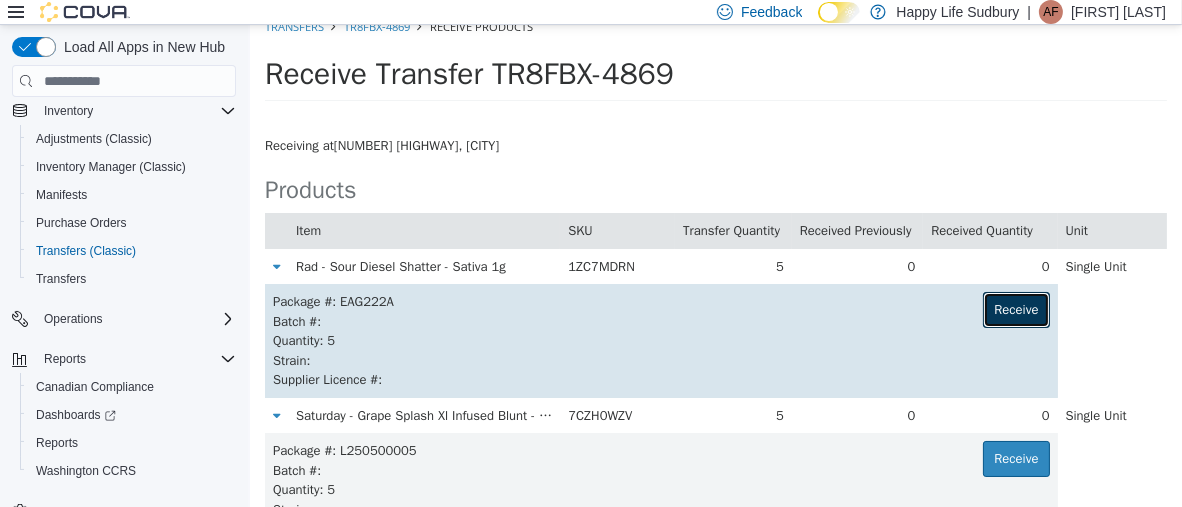 click on "Receive" at bounding box center [1015, 310] 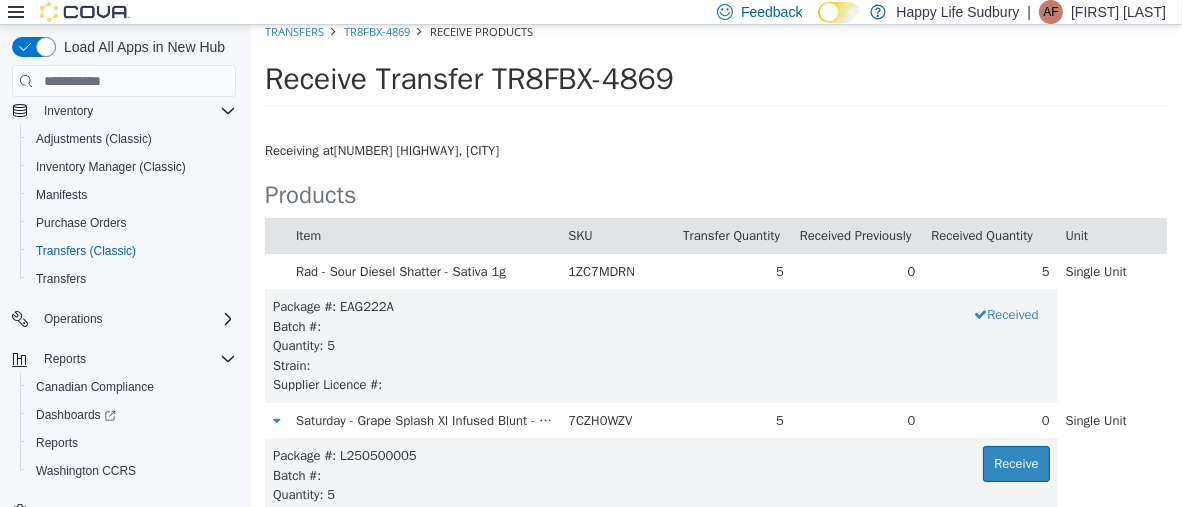 scroll, scrollTop: 1059, scrollLeft: 0, axis: vertical 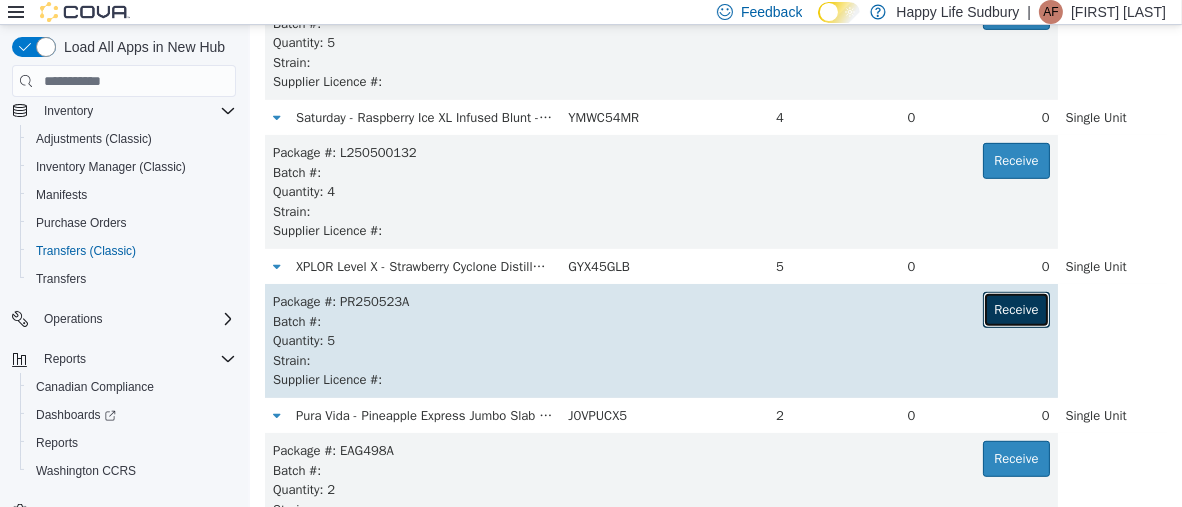 click on "Receive" at bounding box center (1015, 310) 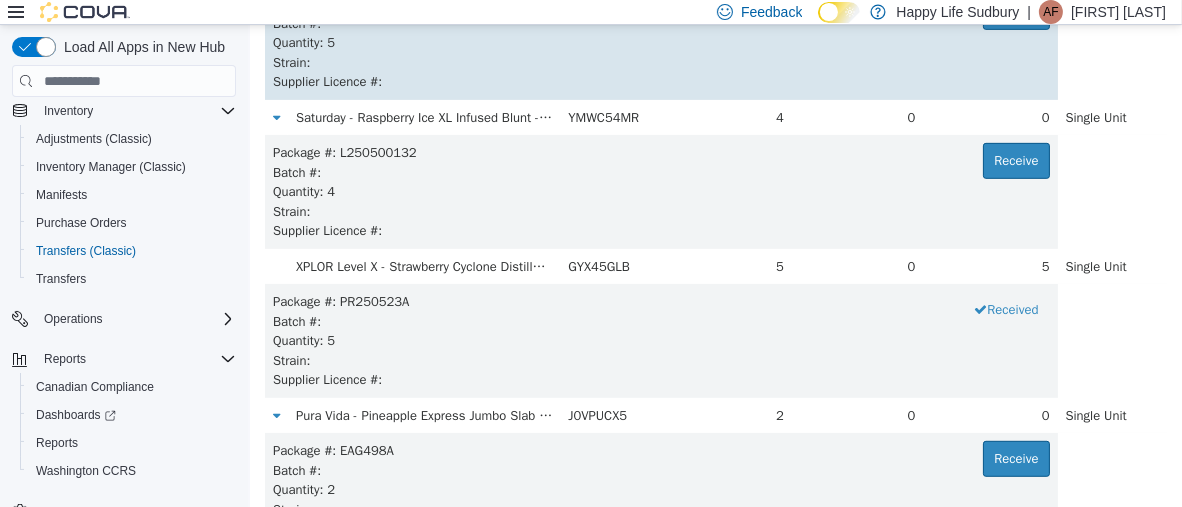 scroll, scrollTop: 1655, scrollLeft: 0, axis: vertical 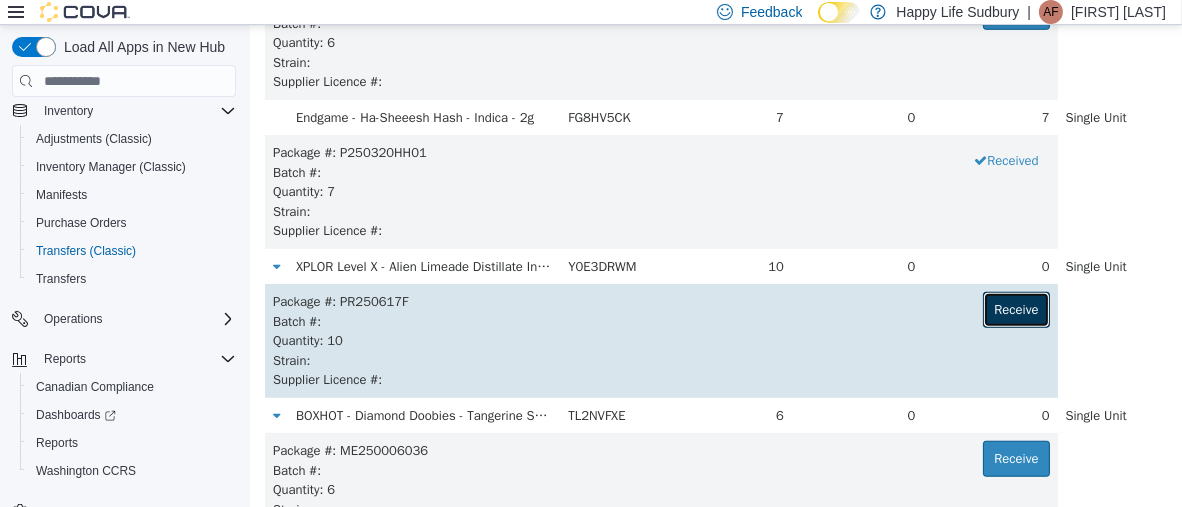 click on "Receive" at bounding box center (1015, 310) 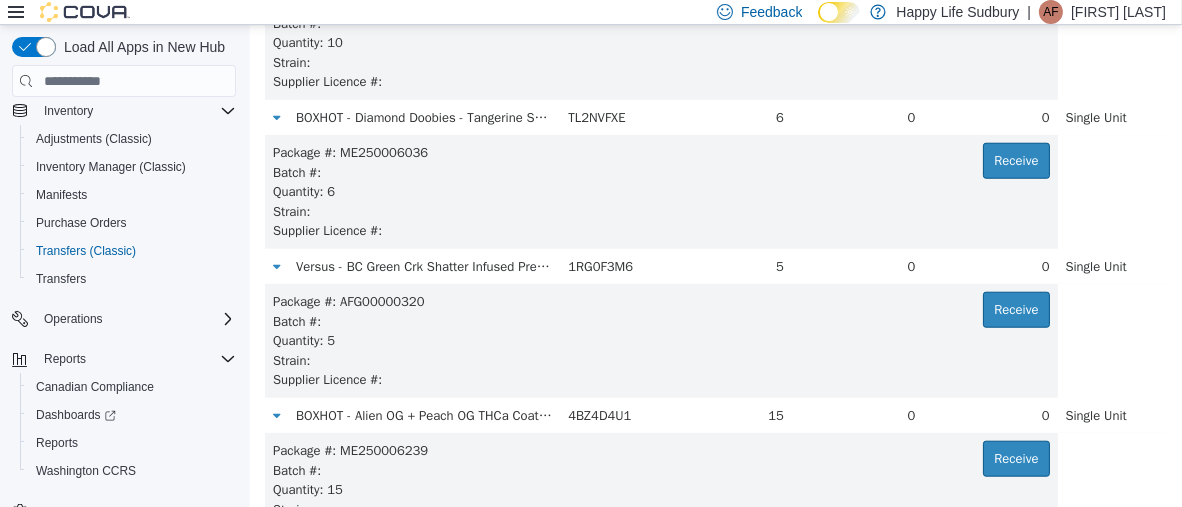 scroll, scrollTop: 761, scrollLeft: 0, axis: vertical 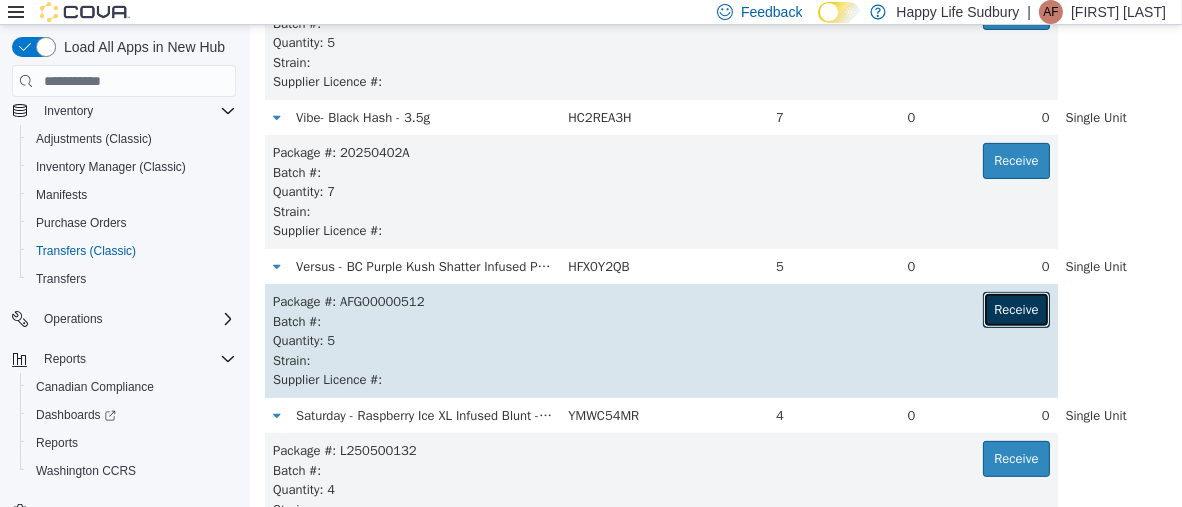 click on "Receive" at bounding box center [1015, 310] 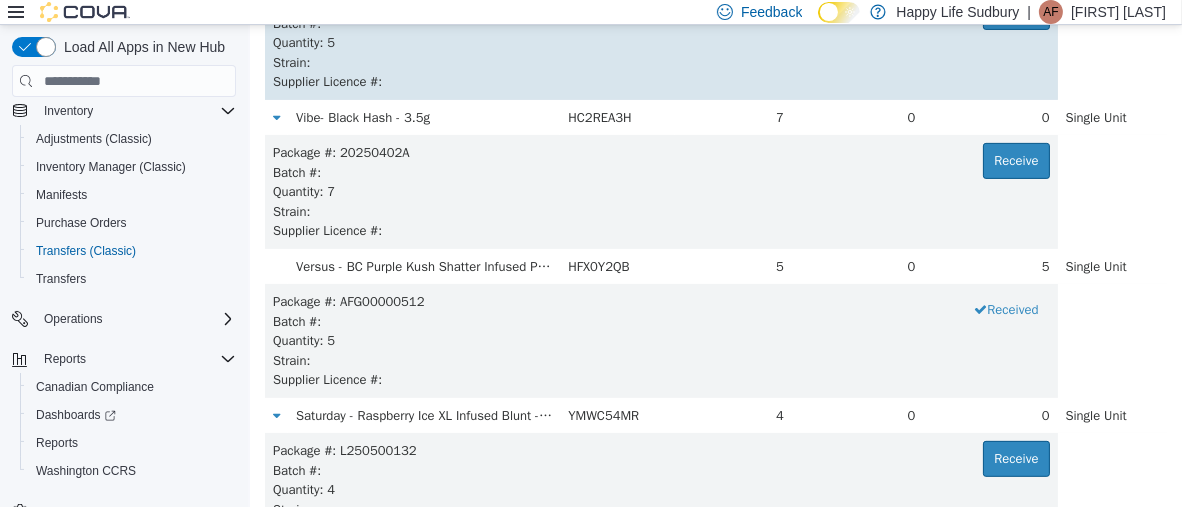 scroll, scrollTop: 1953, scrollLeft: 0, axis: vertical 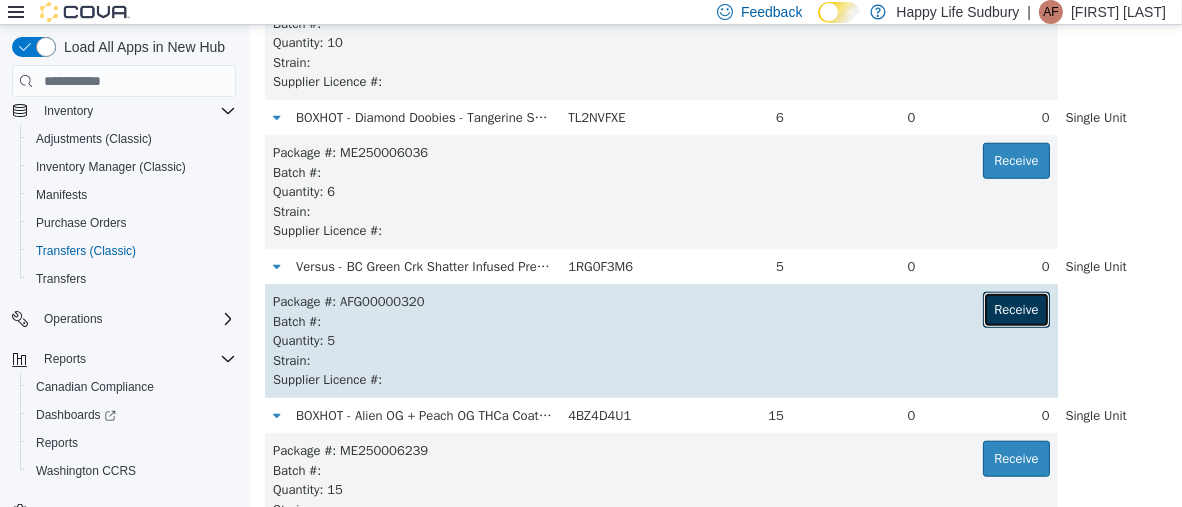 click on "Receive" at bounding box center [1015, 310] 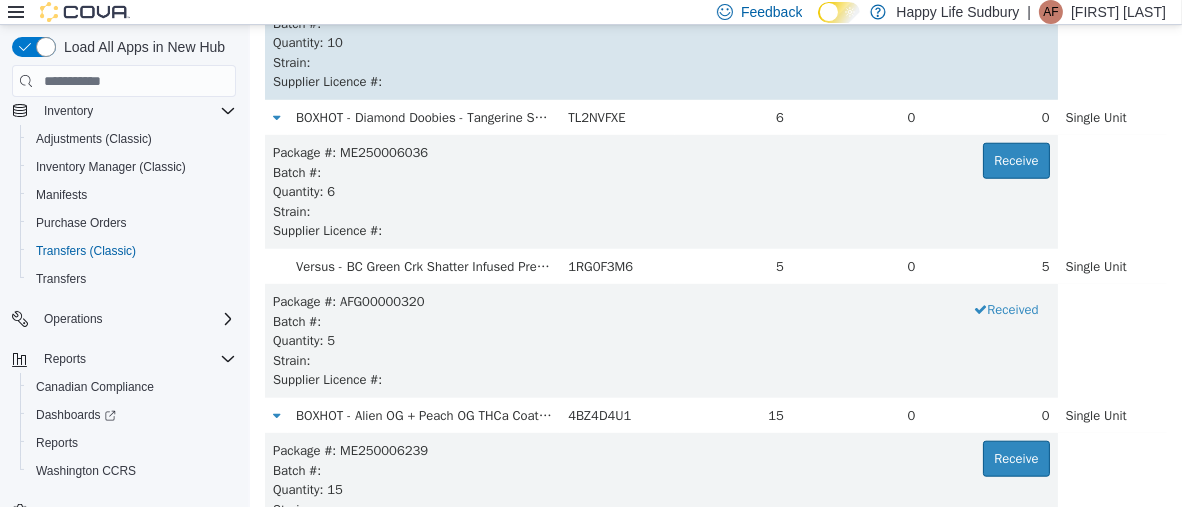 scroll, scrollTop: 165, scrollLeft: 0, axis: vertical 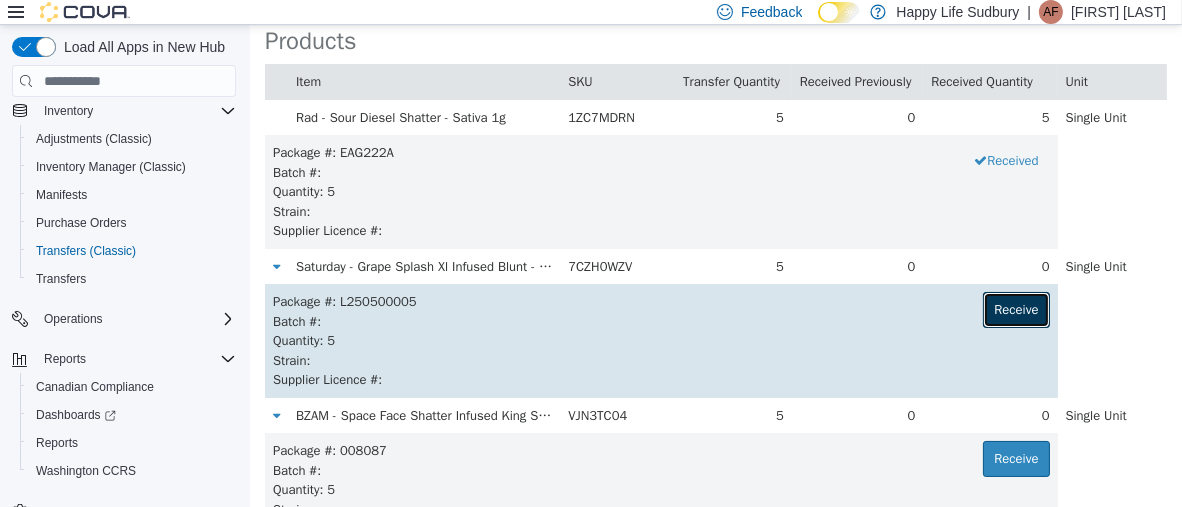 click on "Receive" at bounding box center [1015, 310] 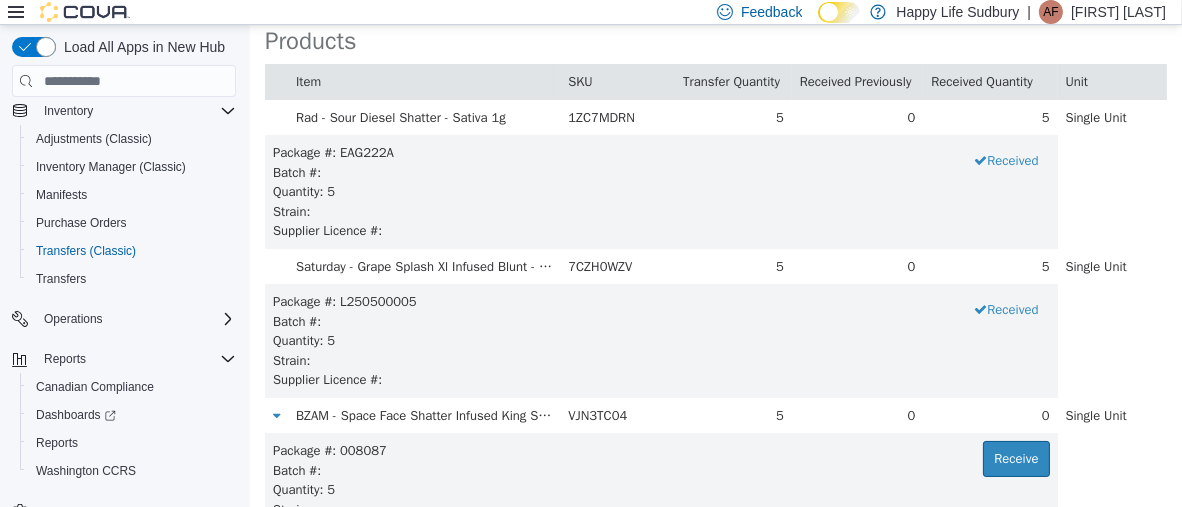 scroll, scrollTop: 910, scrollLeft: 0, axis: vertical 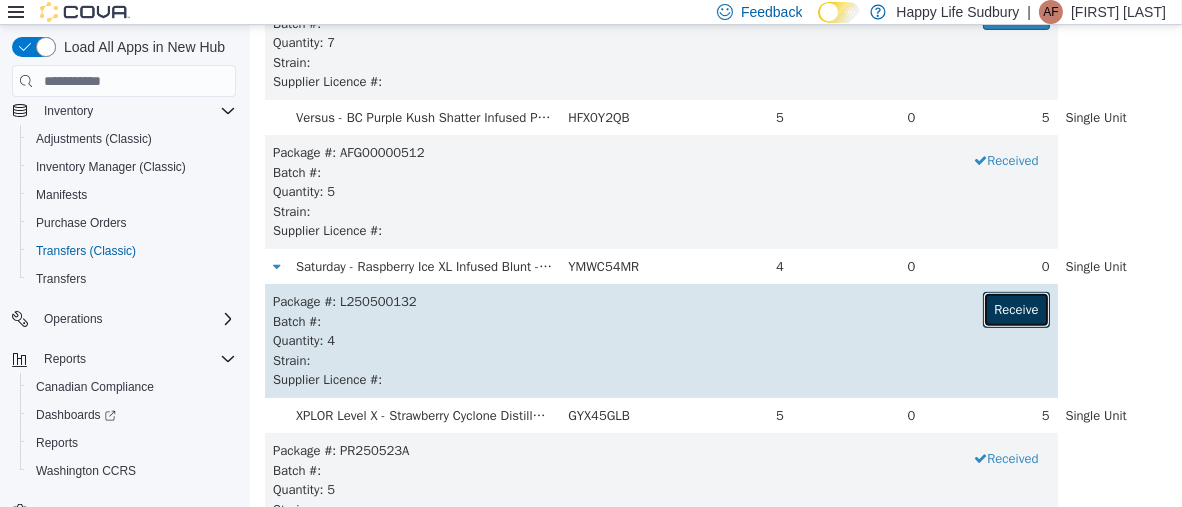 click on "Receive" at bounding box center [1015, 310] 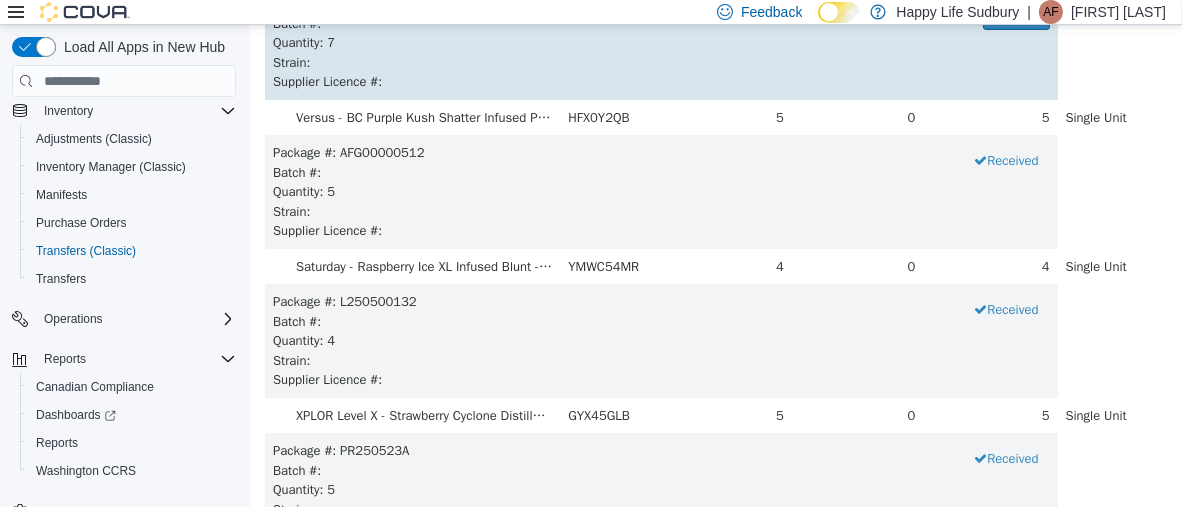 scroll, scrollTop: 2847, scrollLeft: 0, axis: vertical 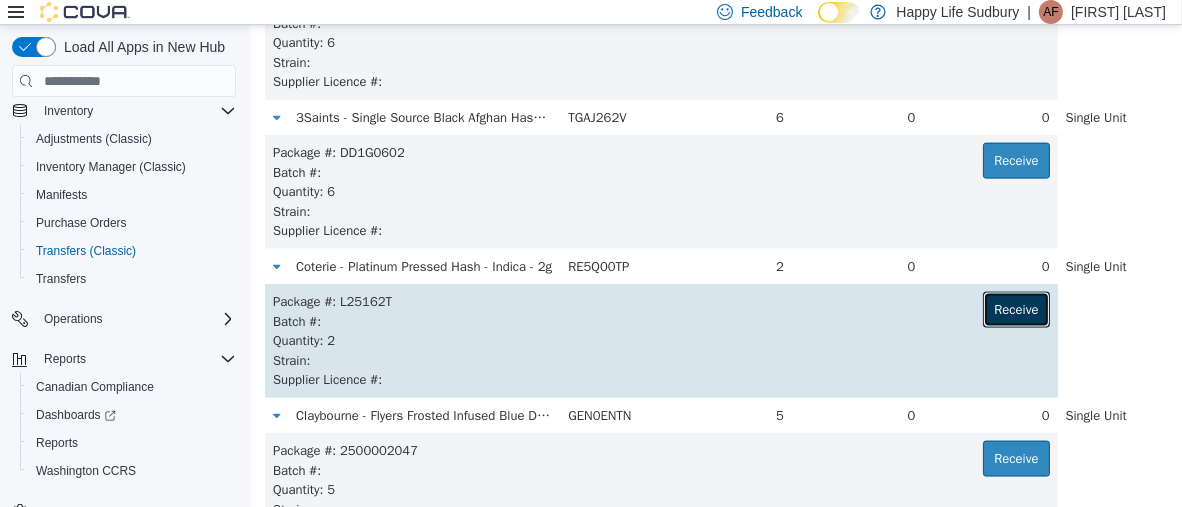 click on "Receive" at bounding box center [1015, 310] 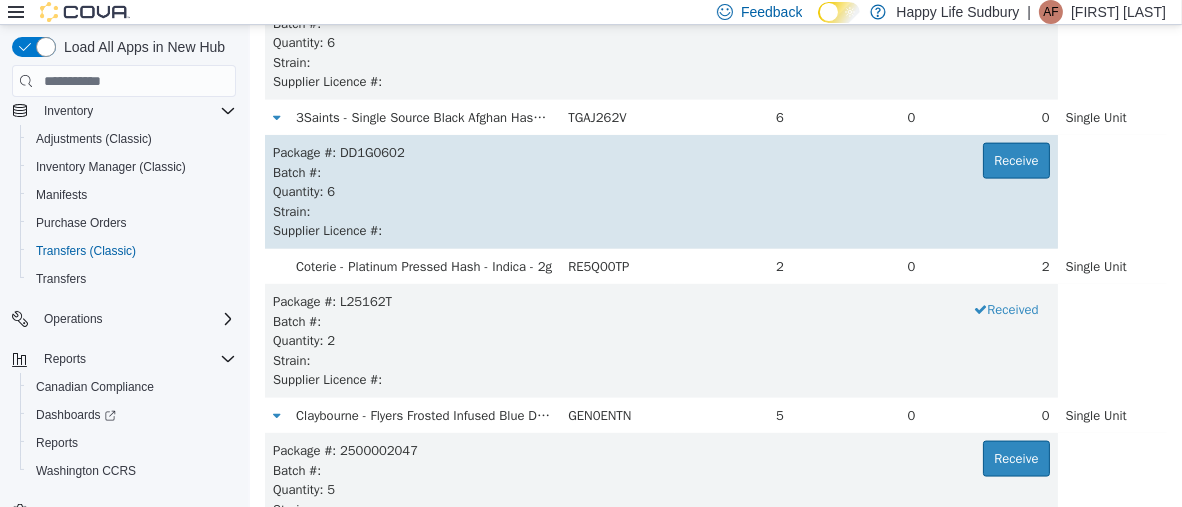 scroll, scrollTop: 612, scrollLeft: 0, axis: vertical 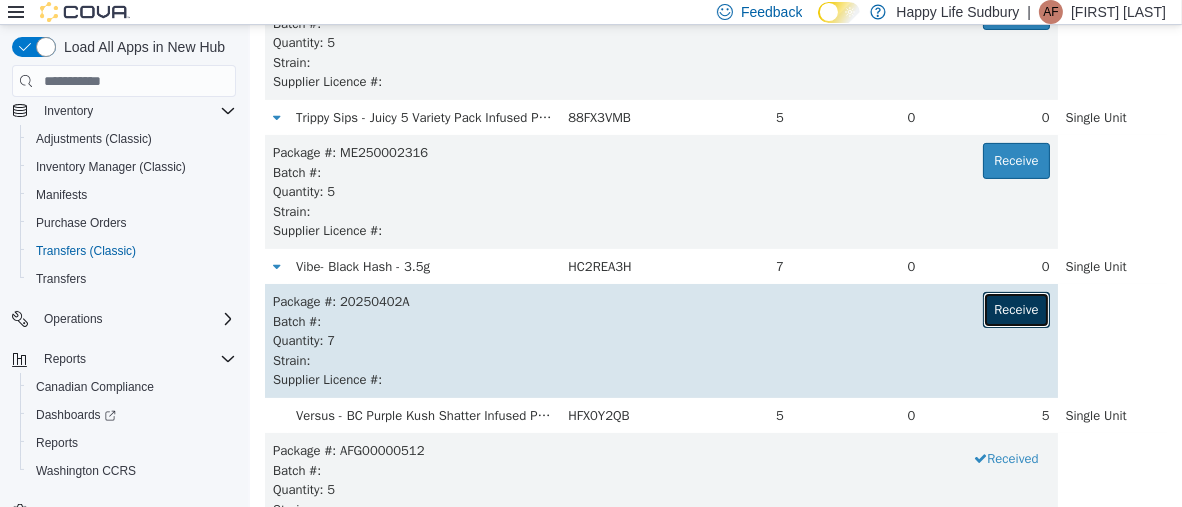 click on "Receive" at bounding box center (1015, 310) 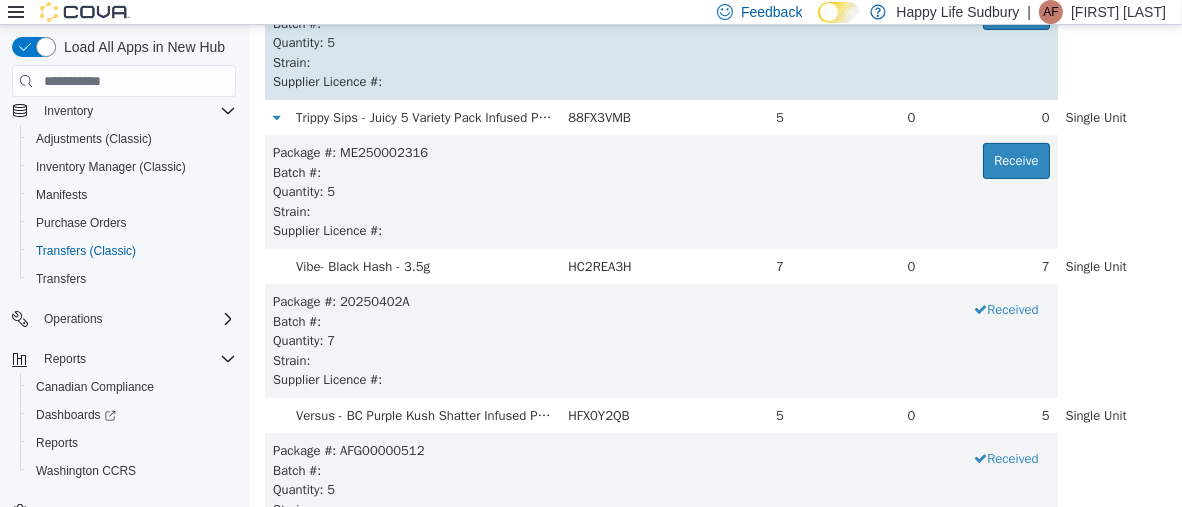 scroll, scrollTop: 4933, scrollLeft: 0, axis: vertical 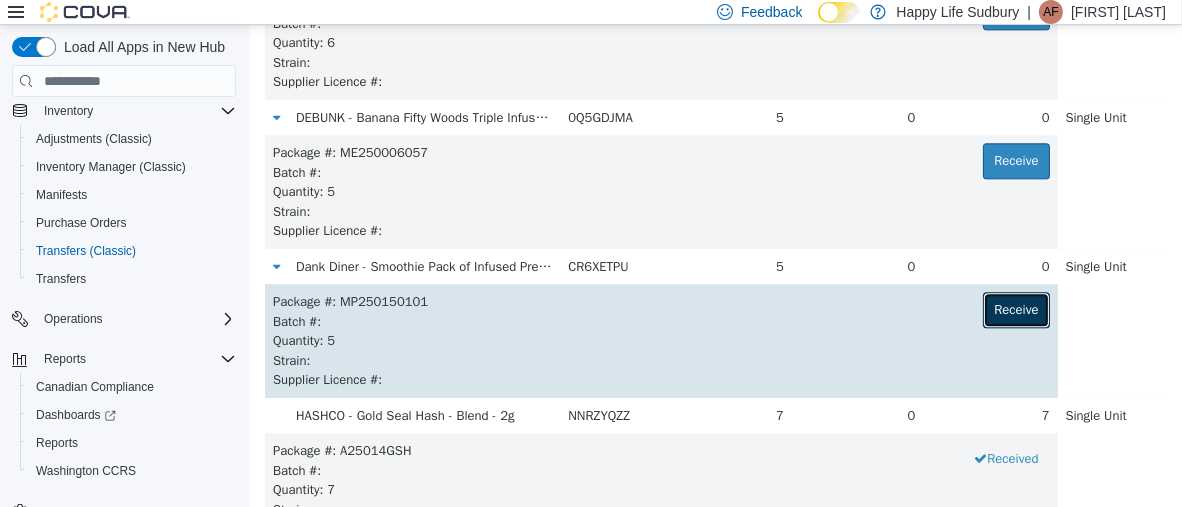 click on "Receive" at bounding box center (1015, 310) 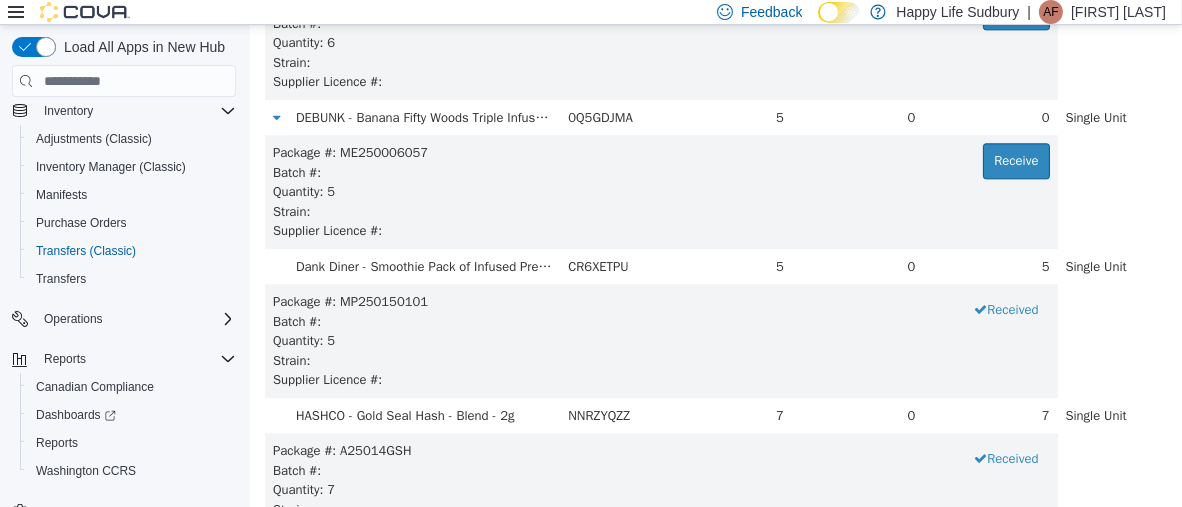 scroll, scrollTop: 463, scrollLeft: 0, axis: vertical 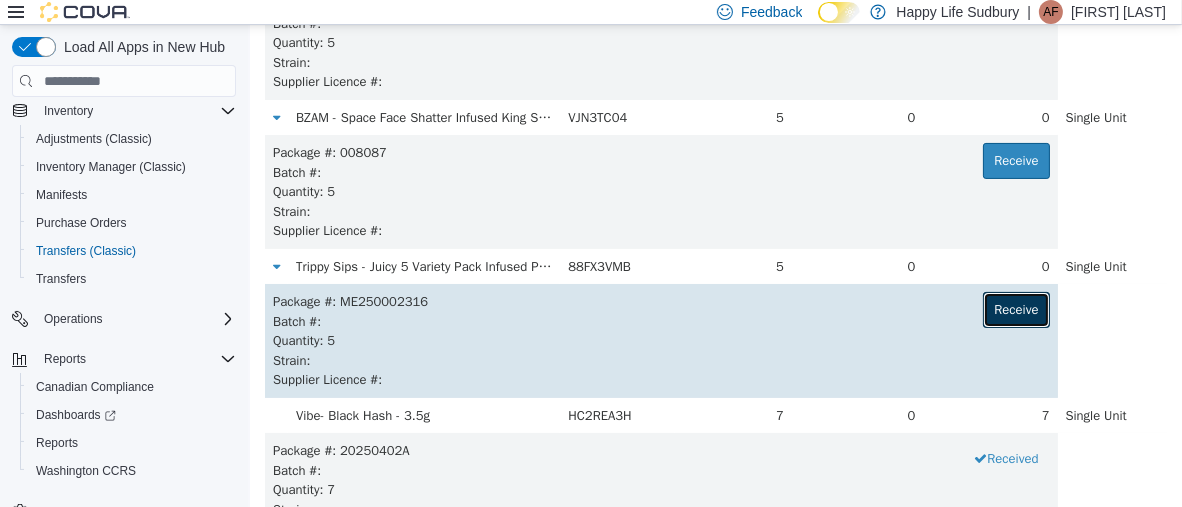 click on "Receive" at bounding box center (1015, 310) 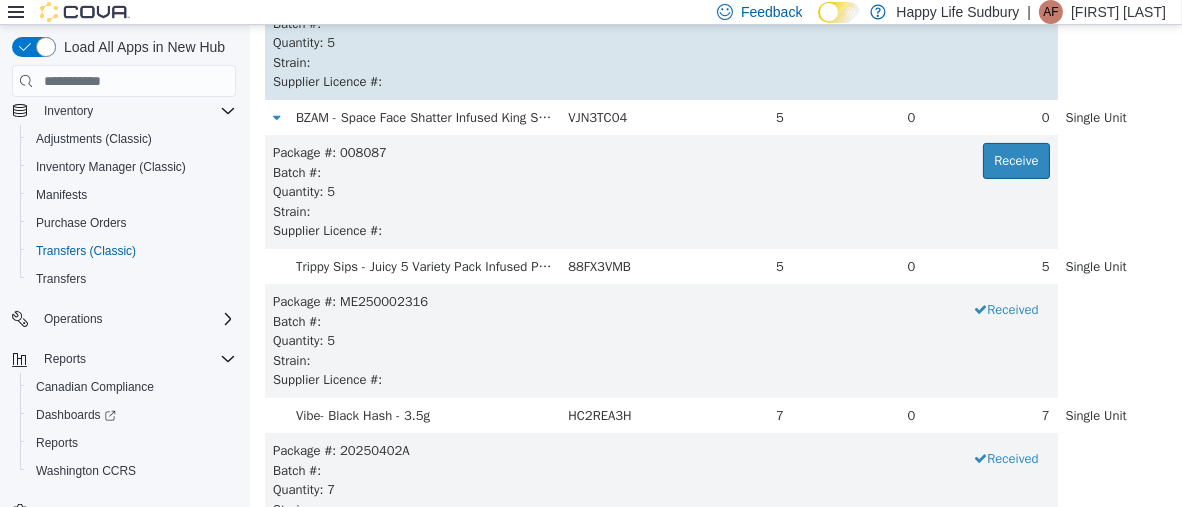 scroll, scrollTop: 3592, scrollLeft: 0, axis: vertical 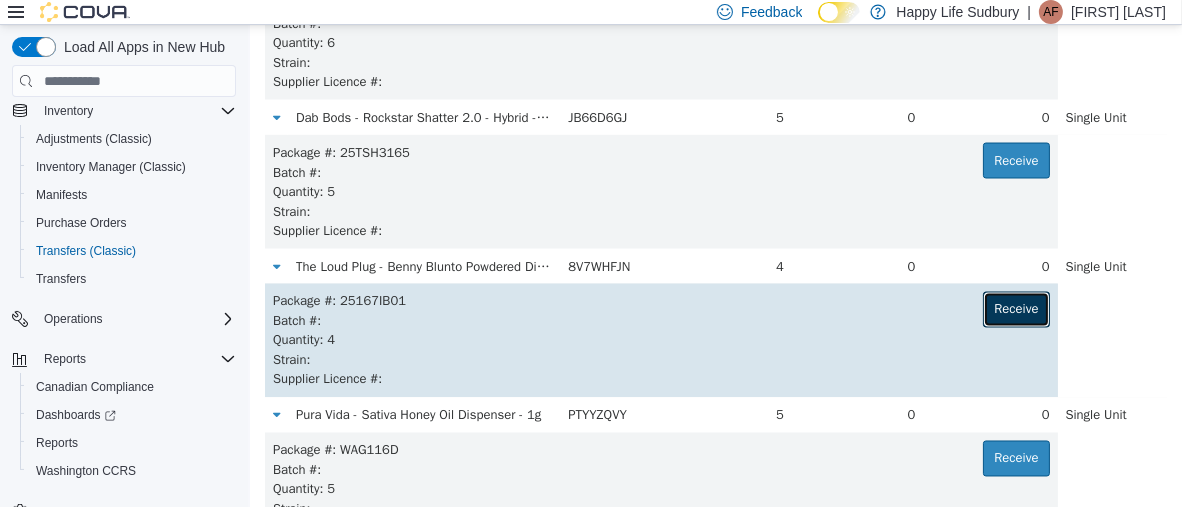 click on "Receive" at bounding box center [1015, 310] 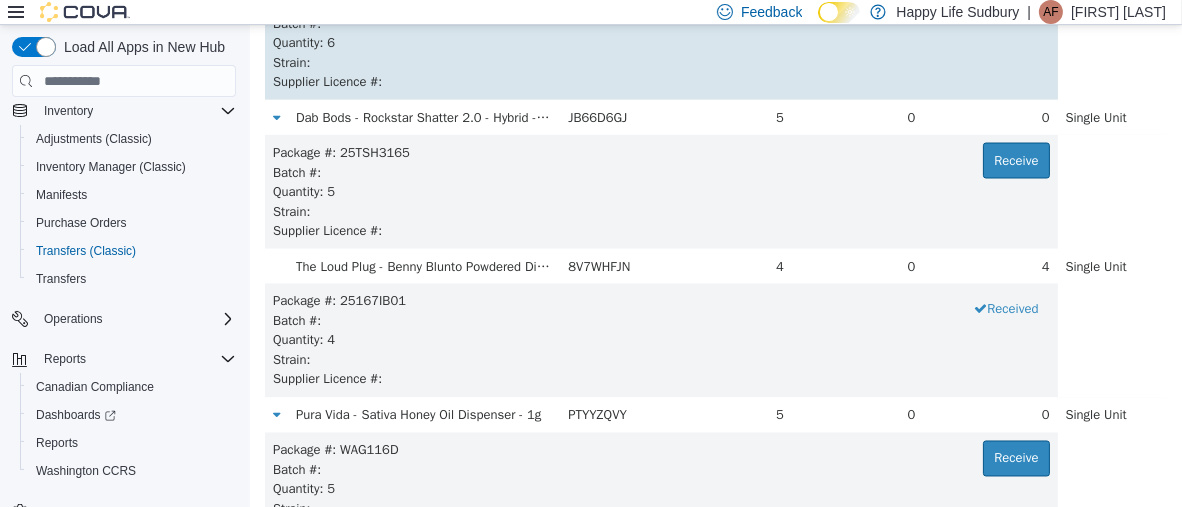 scroll, scrollTop: 5976, scrollLeft: 0, axis: vertical 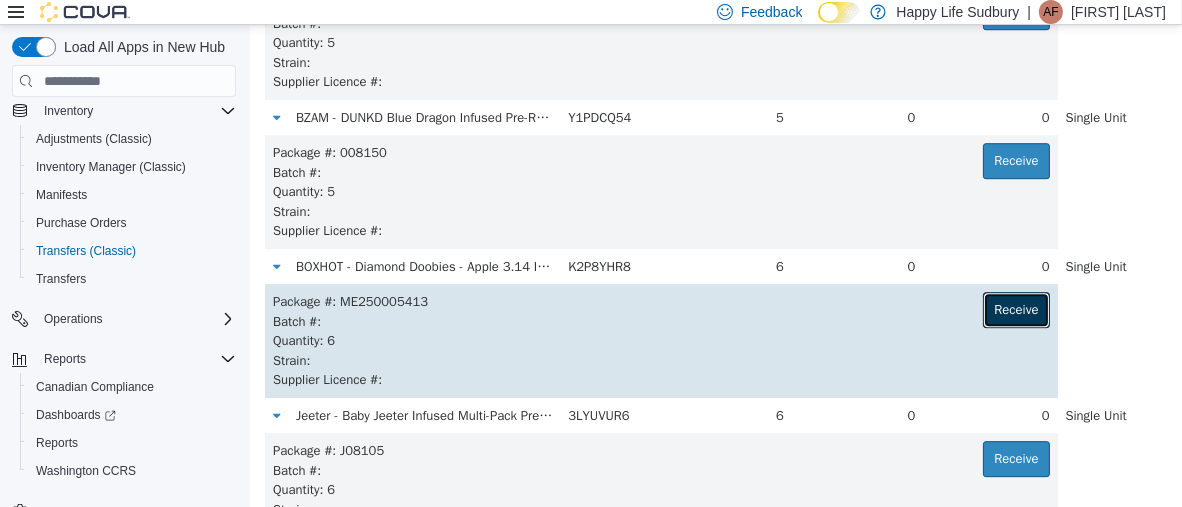 click on "Receive" at bounding box center (1015, 310) 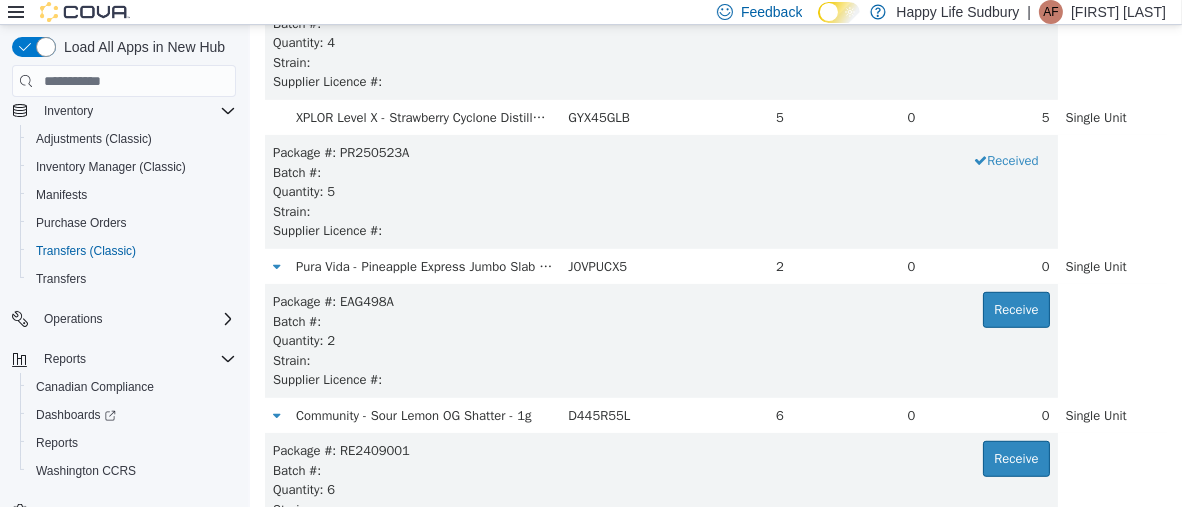 scroll, scrollTop: 2400, scrollLeft: 0, axis: vertical 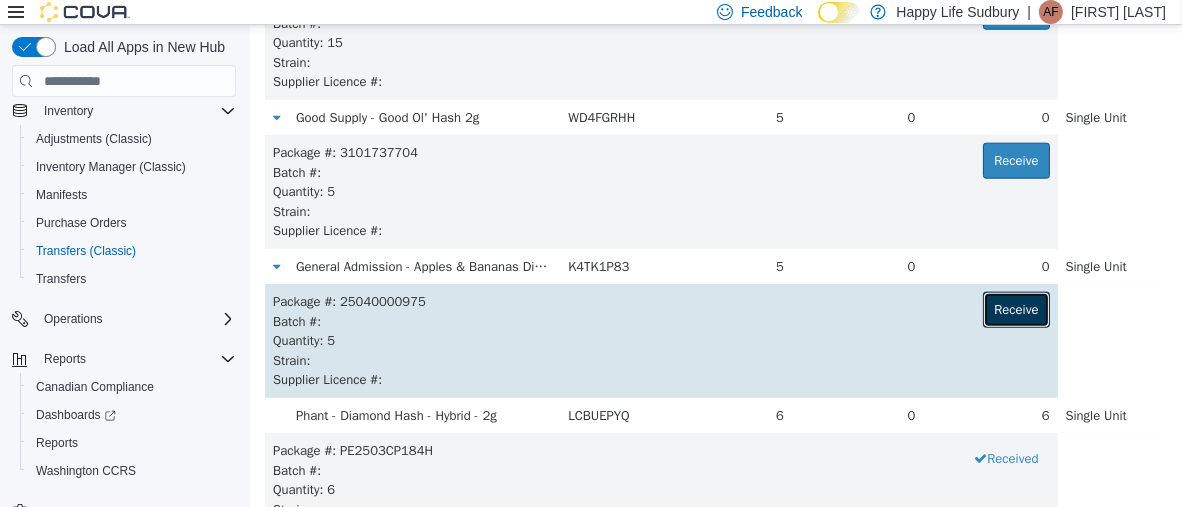 click on "Receive" at bounding box center (1015, 310) 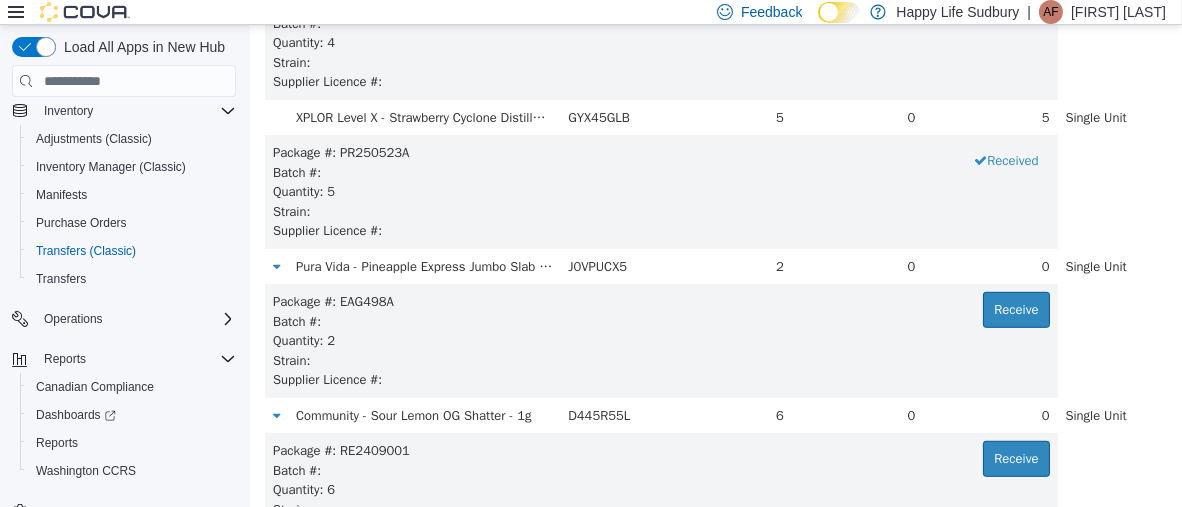 scroll, scrollTop: 314, scrollLeft: 0, axis: vertical 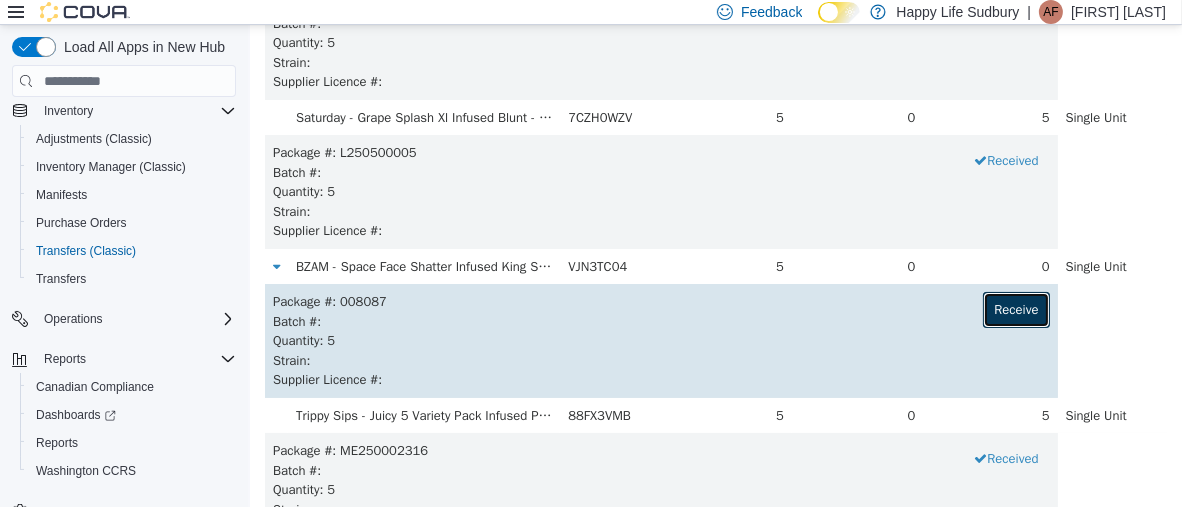 click on "Receive" at bounding box center (1015, 310) 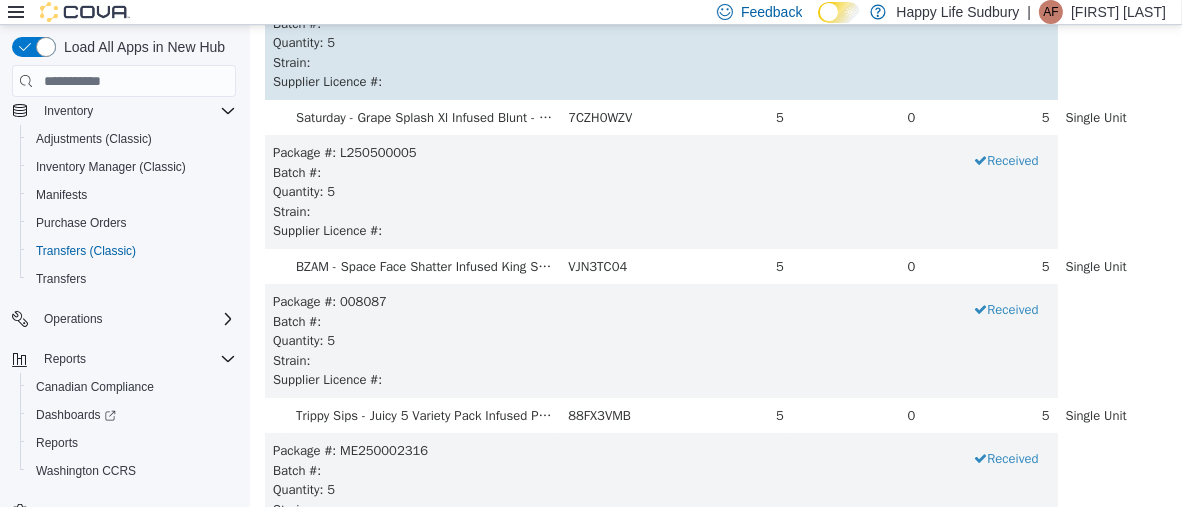 scroll, scrollTop: 5380, scrollLeft: 0, axis: vertical 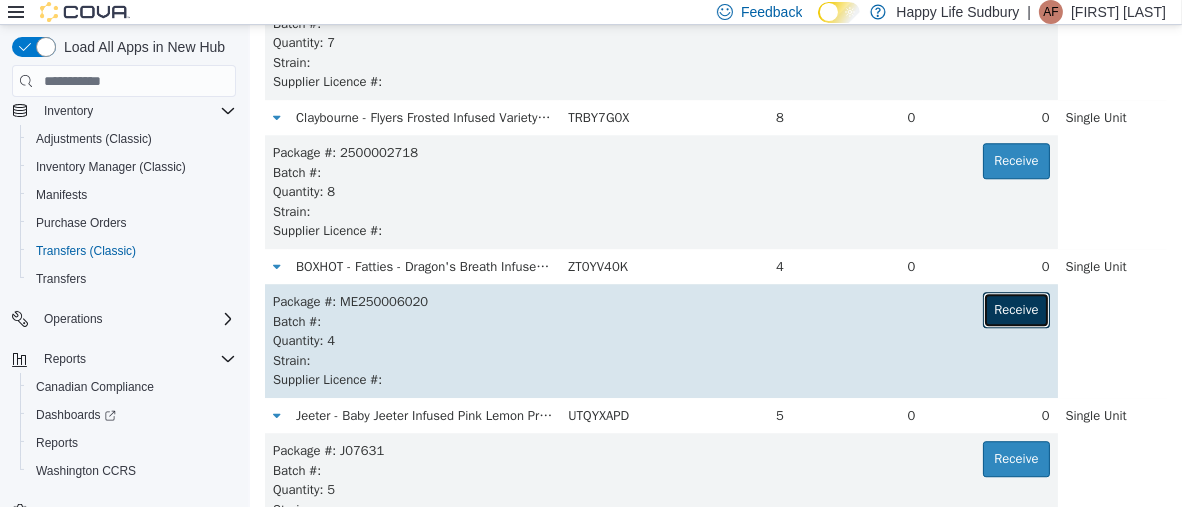 click on "Receive" at bounding box center [1015, 310] 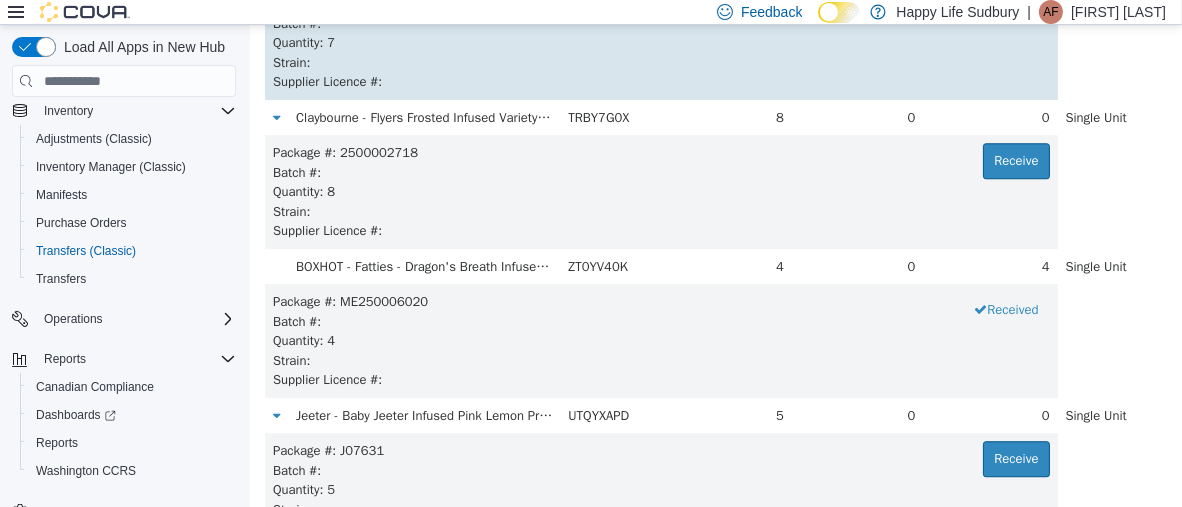 scroll, scrollTop: 5827, scrollLeft: 0, axis: vertical 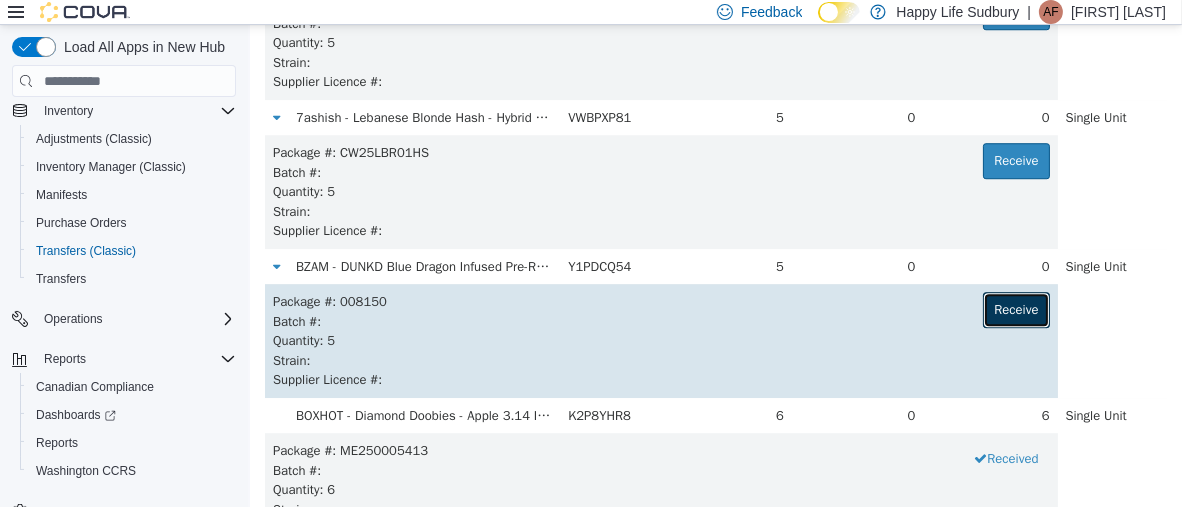 click on "Receive" at bounding box center [1015, 310] 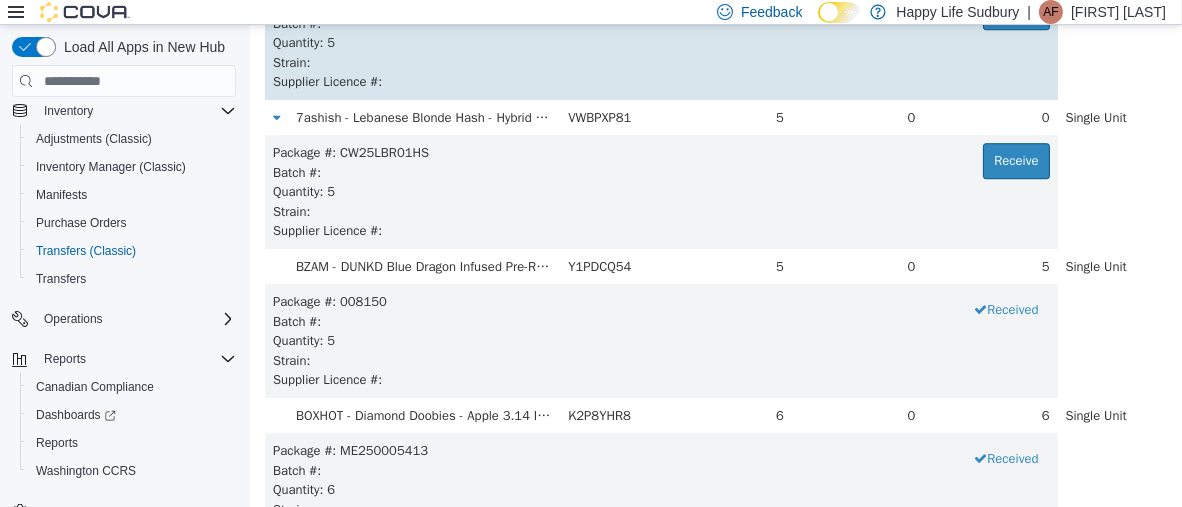 scroll, scrollTop: 3741, scrollLeft: 0, axis: vertical 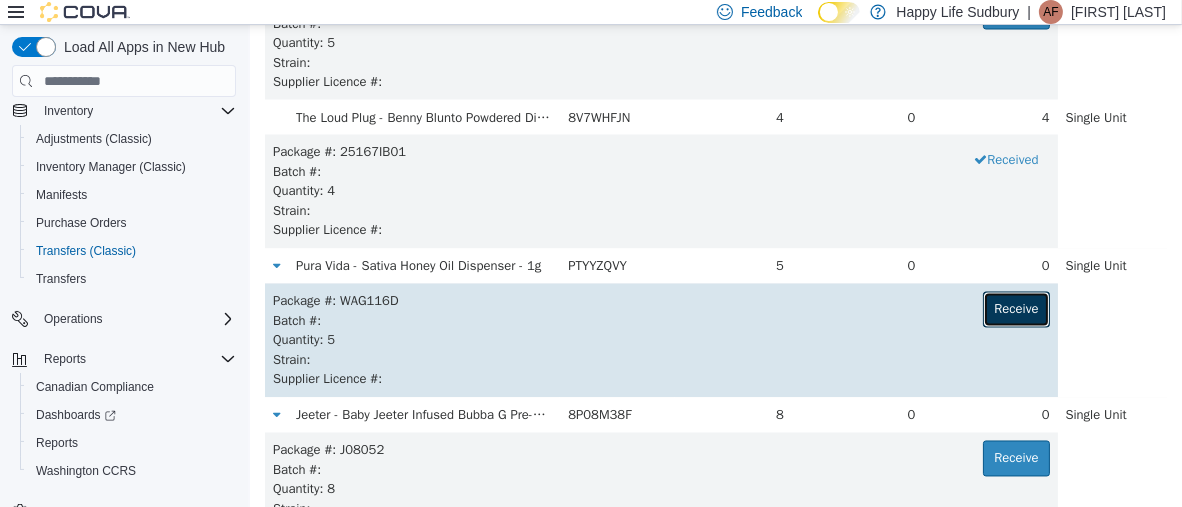 click on "Receive" at bounding box center (1015, 310) 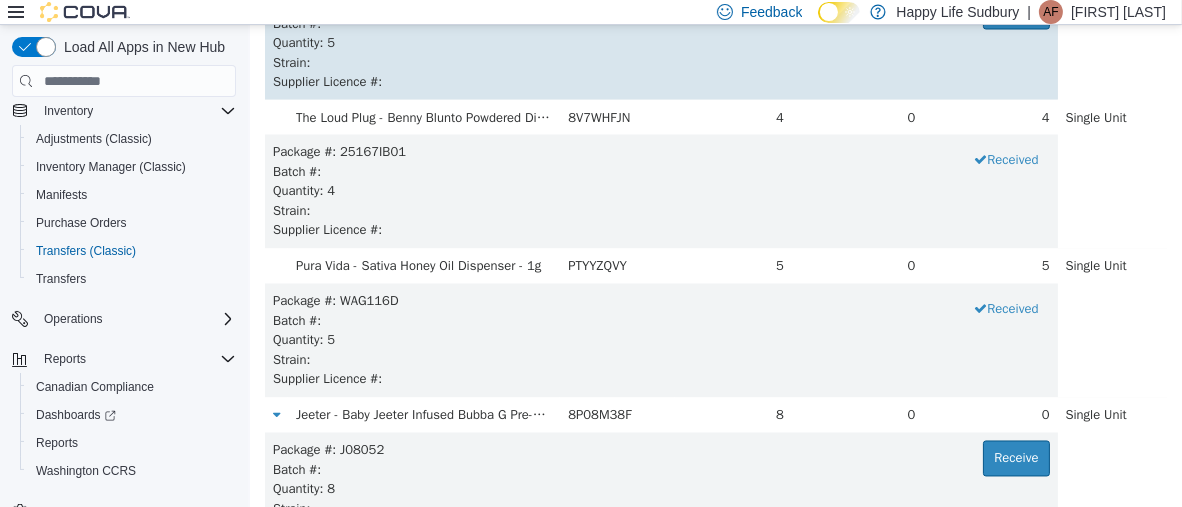 scroll, scrollTop: 4337, scrollLeft: 0, axis: vertical 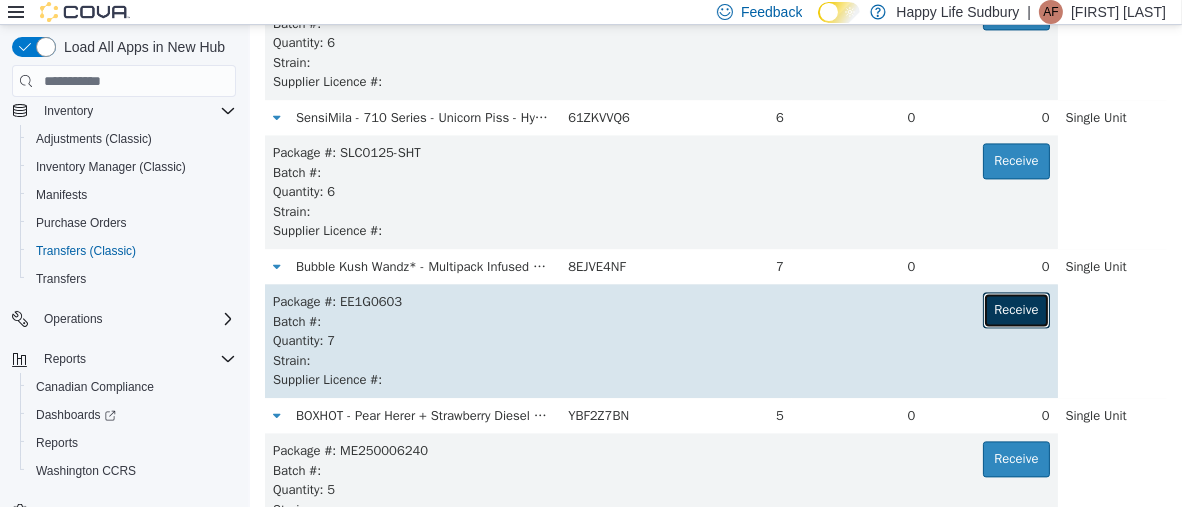 click on "Receive" at bounding box center [1015, 310] 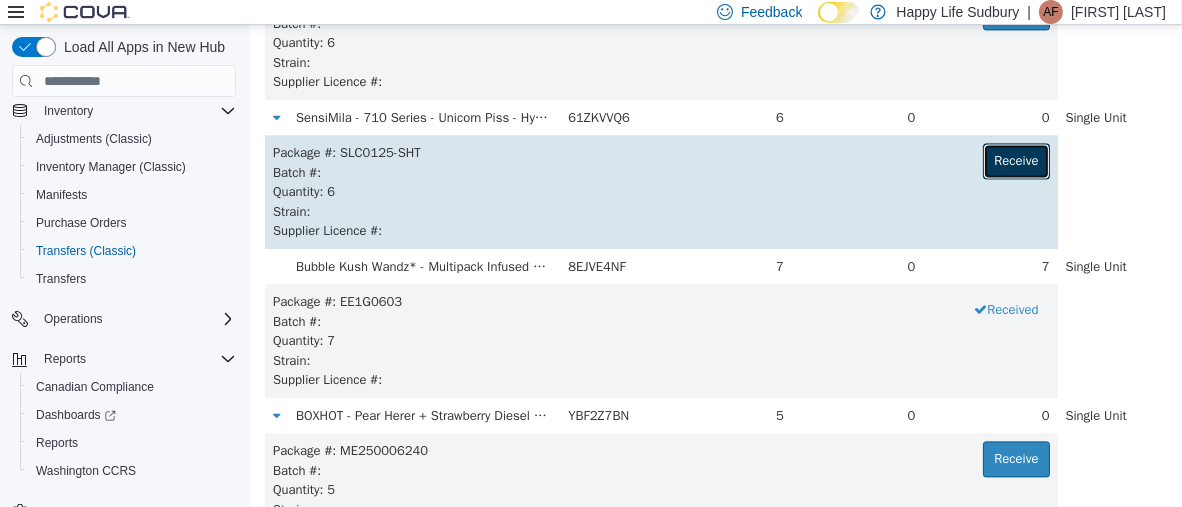 click on "Receive" at bounding box center [1015, 161] 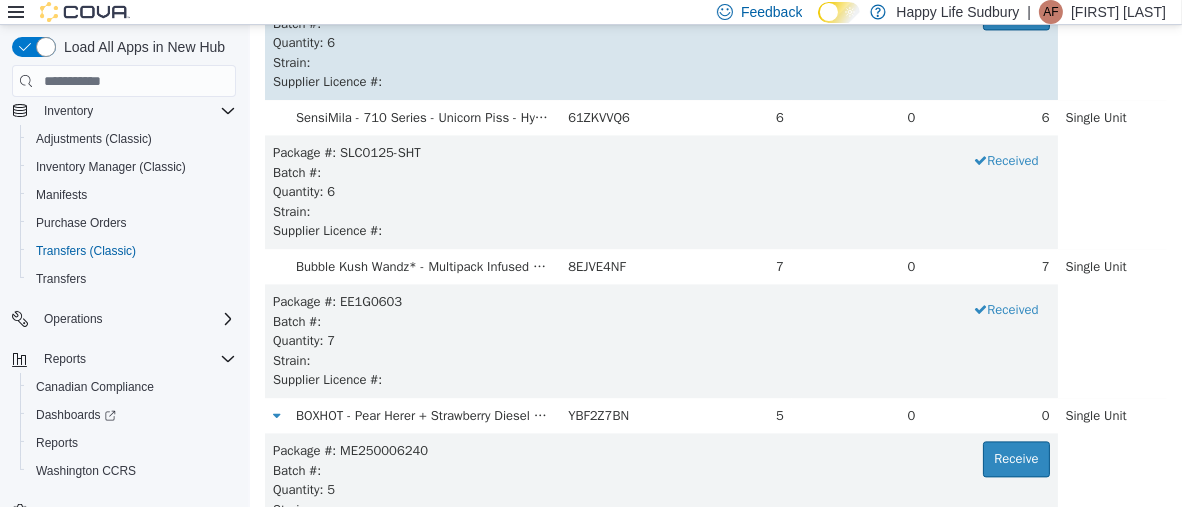 scroll, scrollTop: 4784, scrollLeft: 0, axis: vertical 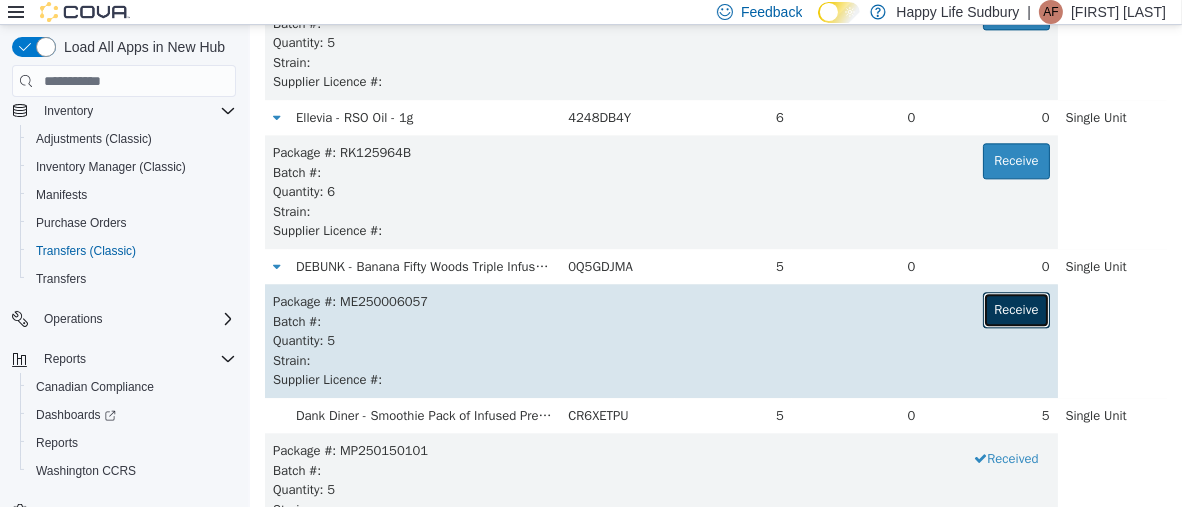 click on "Receive" at bounding box center [1015, 310] 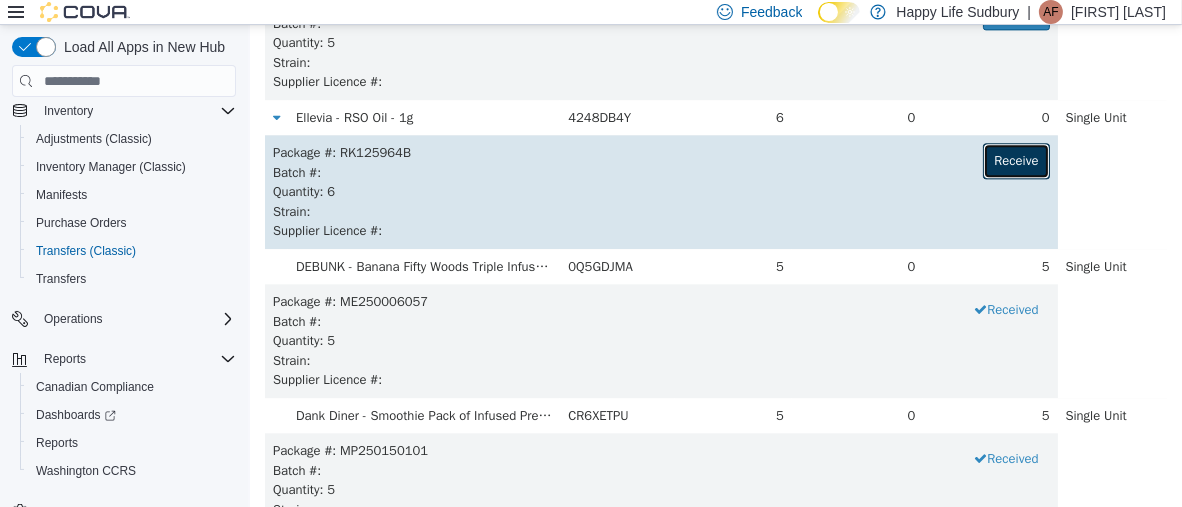 click on "Receive" at bounding box center [1015, 161] 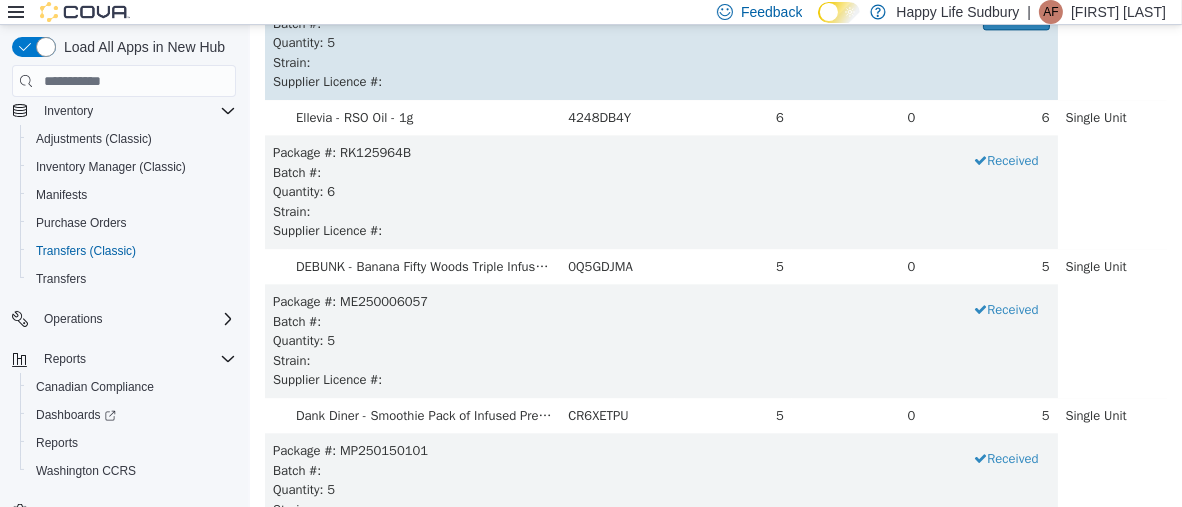 scroll, scrollTop: 3443, scrollLeft: 0, axis: vertical 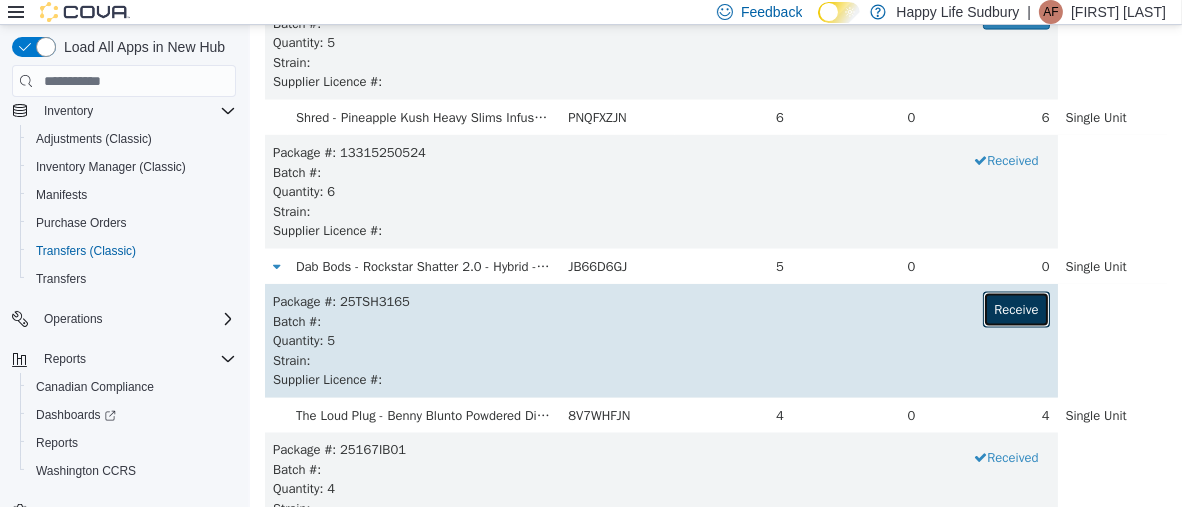 click on "Receive" at bounding box center (1015, 310) 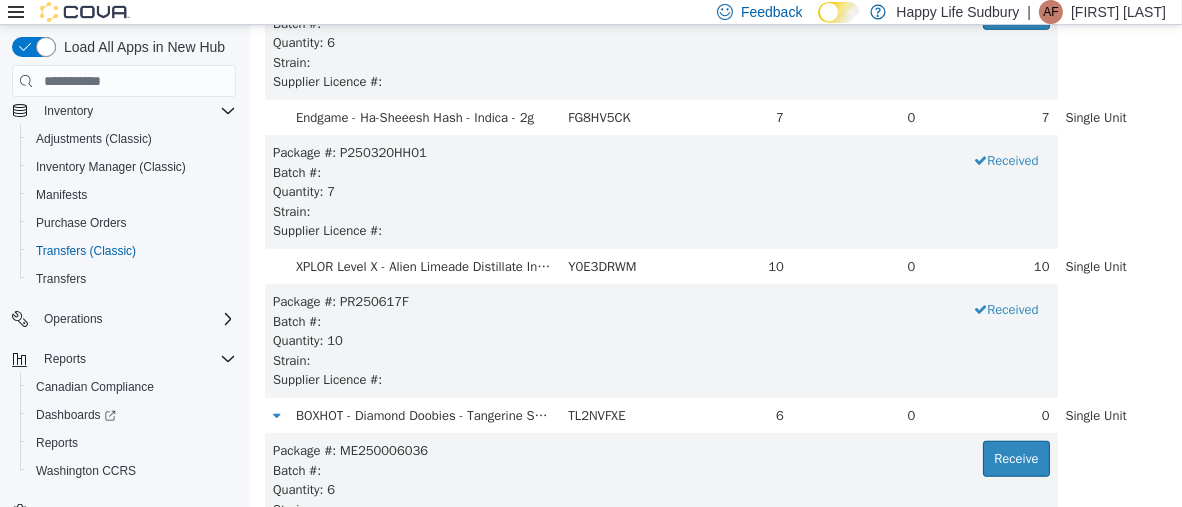 scroll, scrollTop: 2102, scrollLeft: 0, axis: vertical 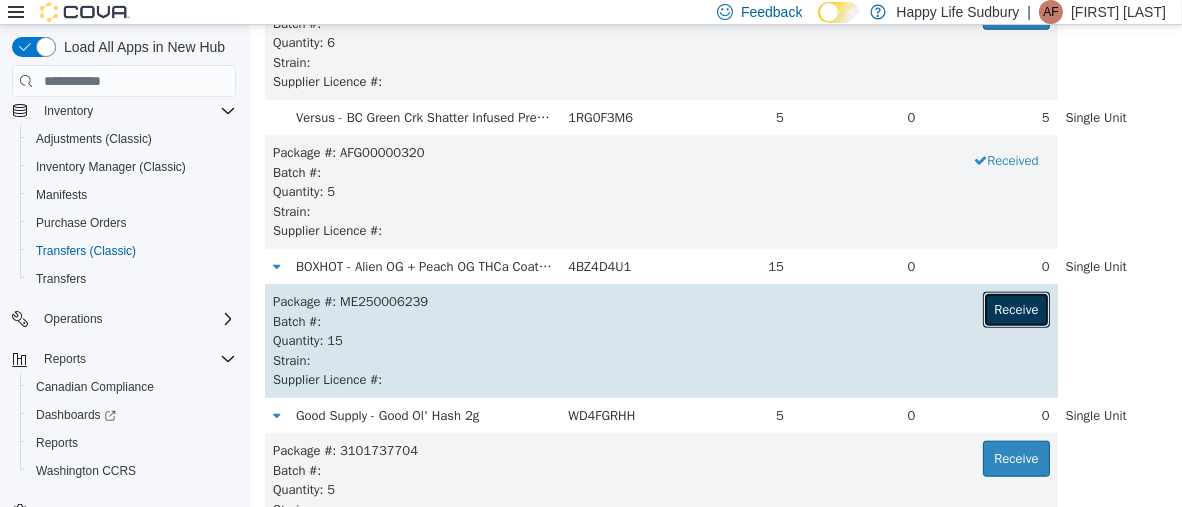 click on "Receive" at bounding box center [1015, 310] 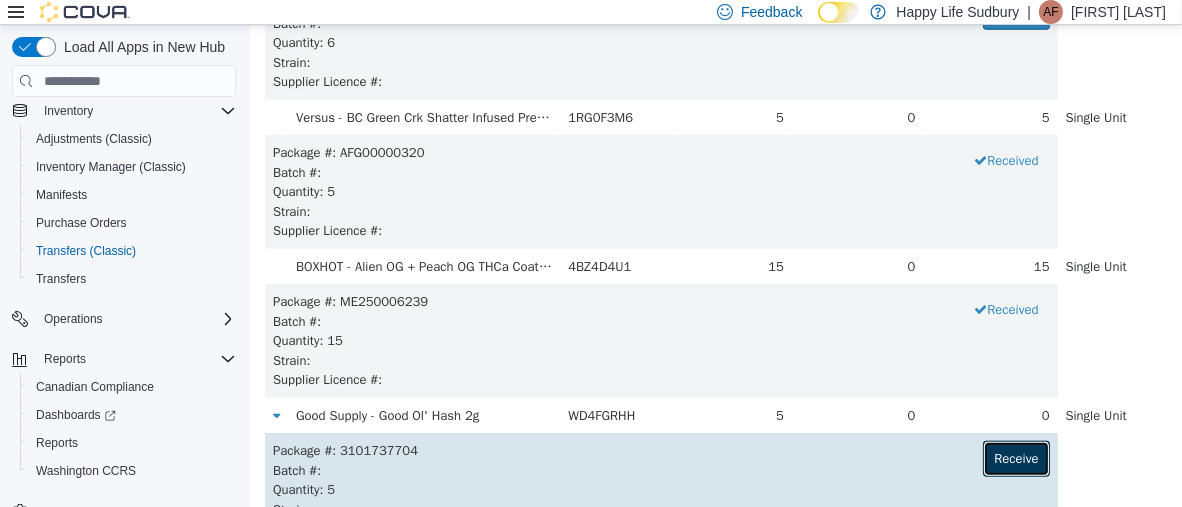 click on "Receive" at bounding box center [1015, 459] 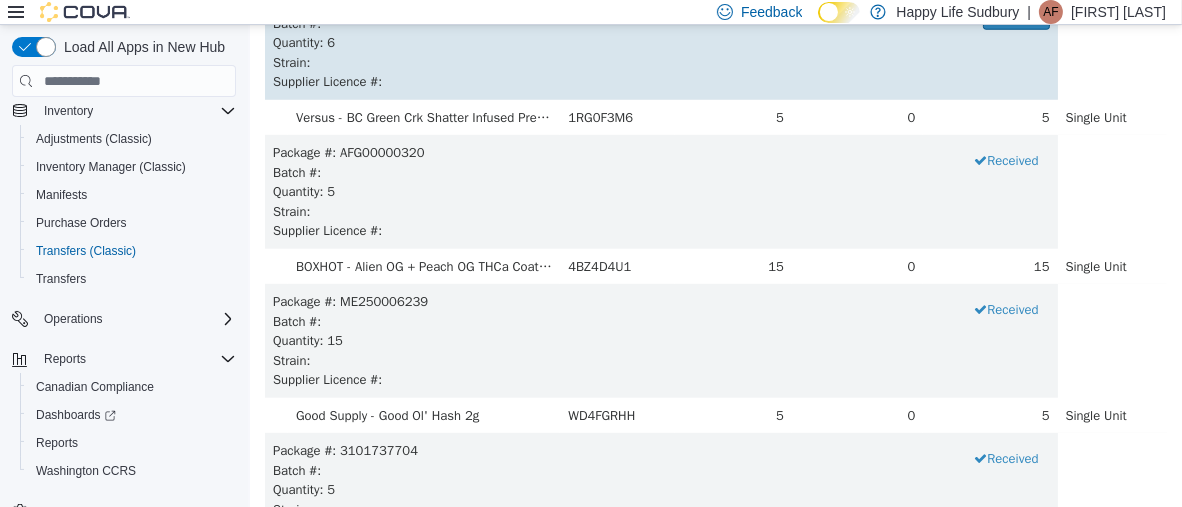 scroll, scrollTop: 1357, scrollLeft: 0, axis: vertical 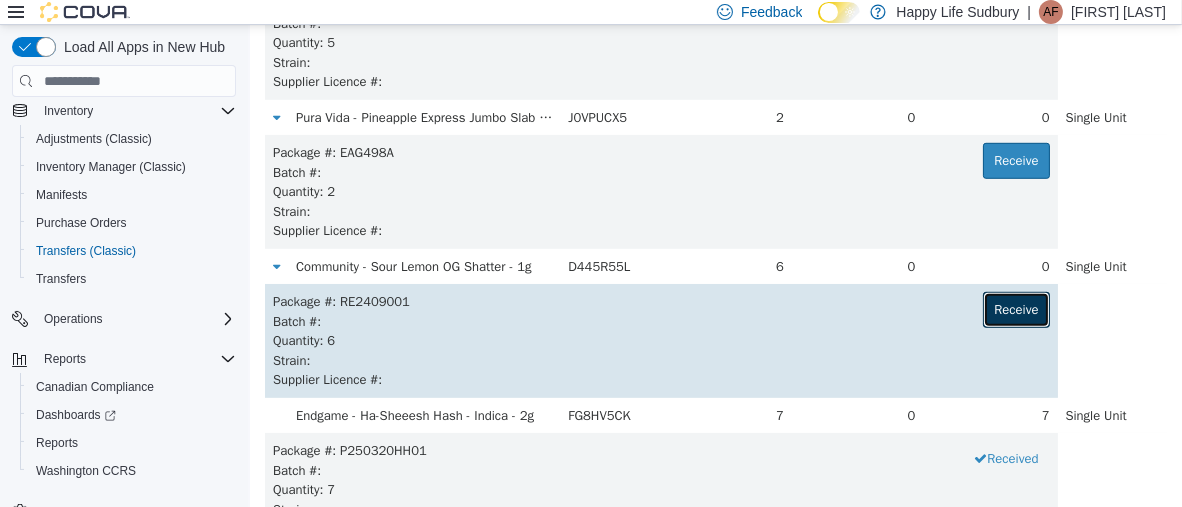 click on "Receive" at bounding box center [1015, 310] 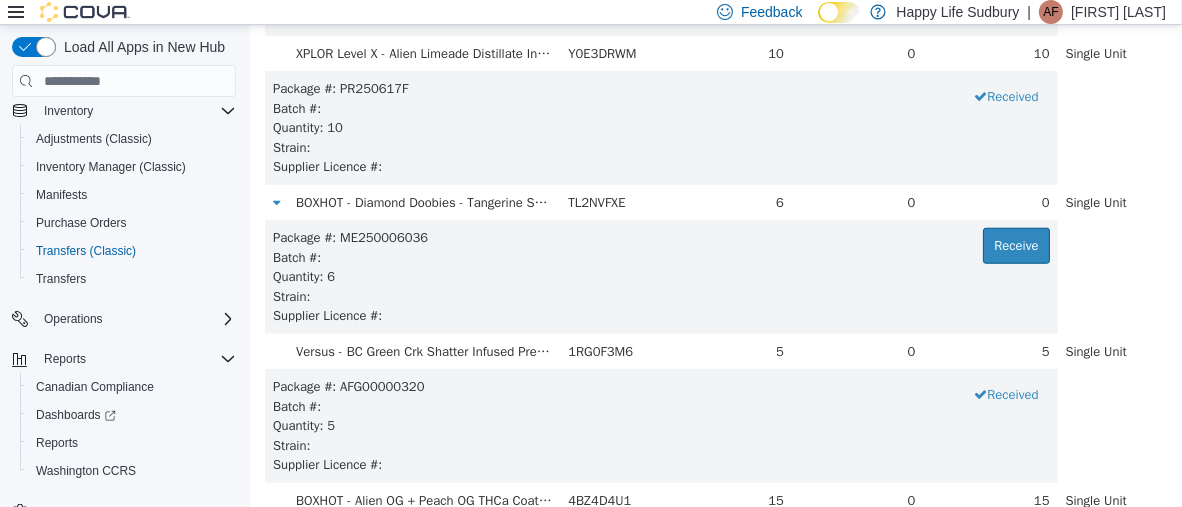 scroll, scrollTop: 1870, scrollLeft: 0, axis: vertical 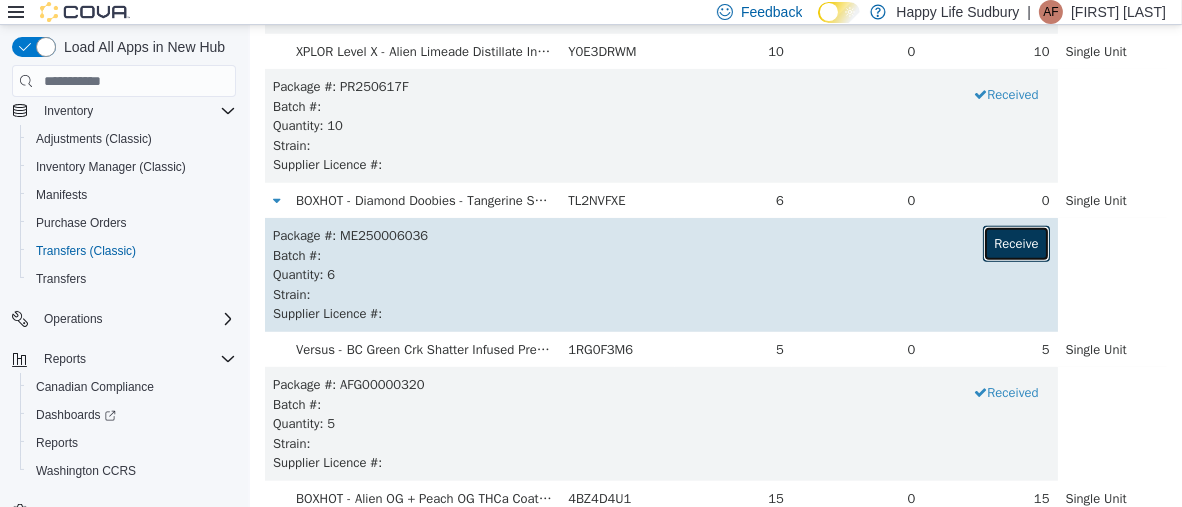 click on "Receive" at bounding box center (1015, 244) 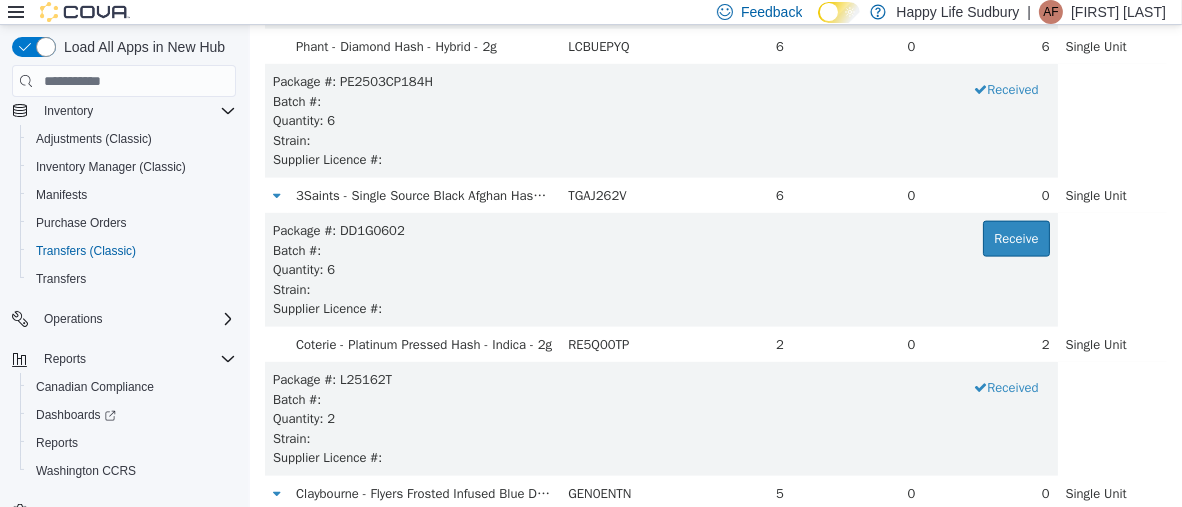 scroll, scrollTop: 2772, scrollLeft: 0, axis: vertical 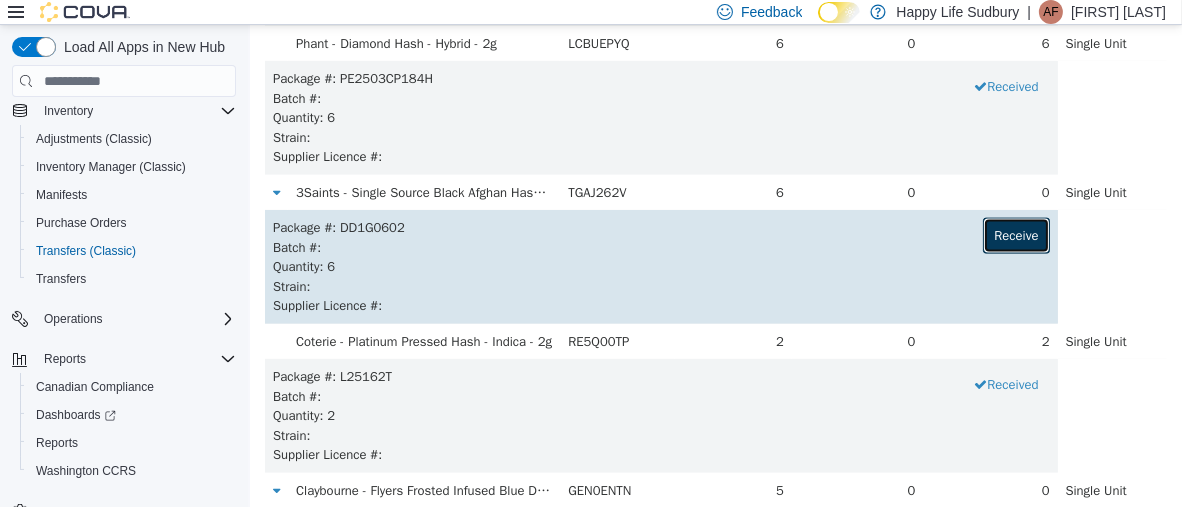 click on "Receive" at bounding box center (1015, 236) 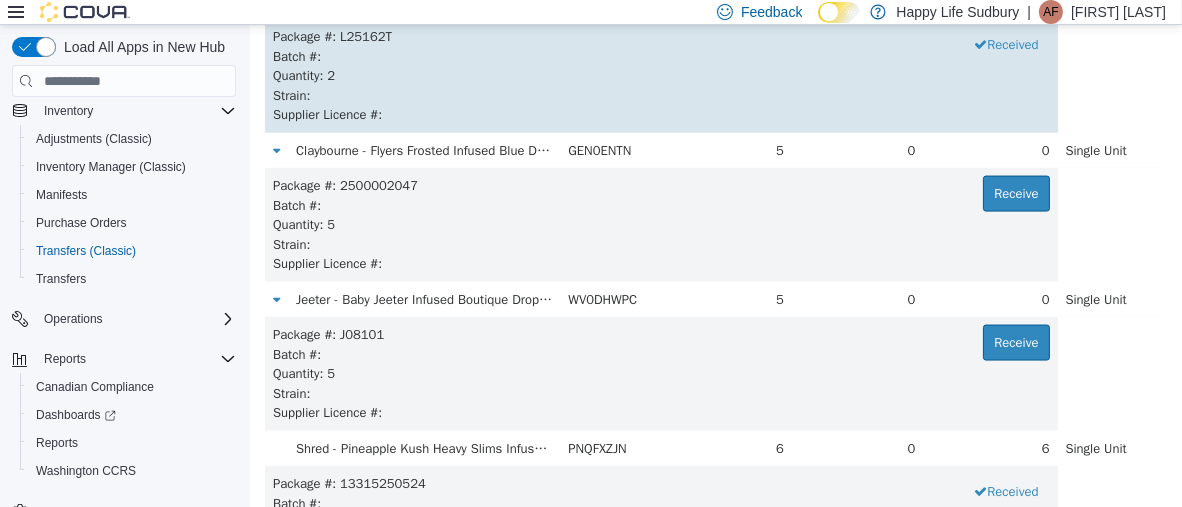 scroll, scrollTop: 5678, scrollLeft: 0, axis: vertical 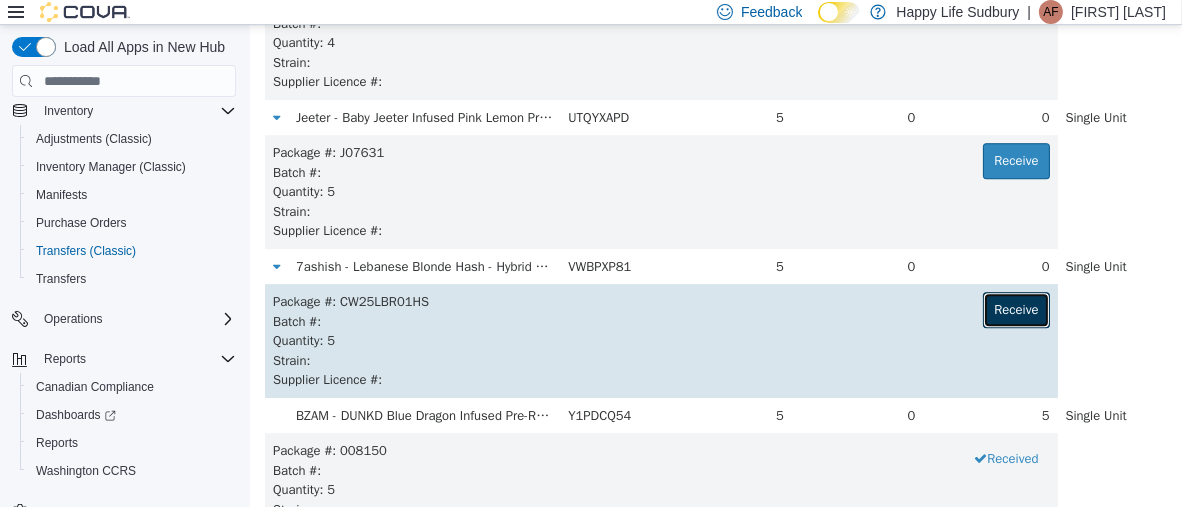 click on "Receive" at bounding box center (1015, 310) 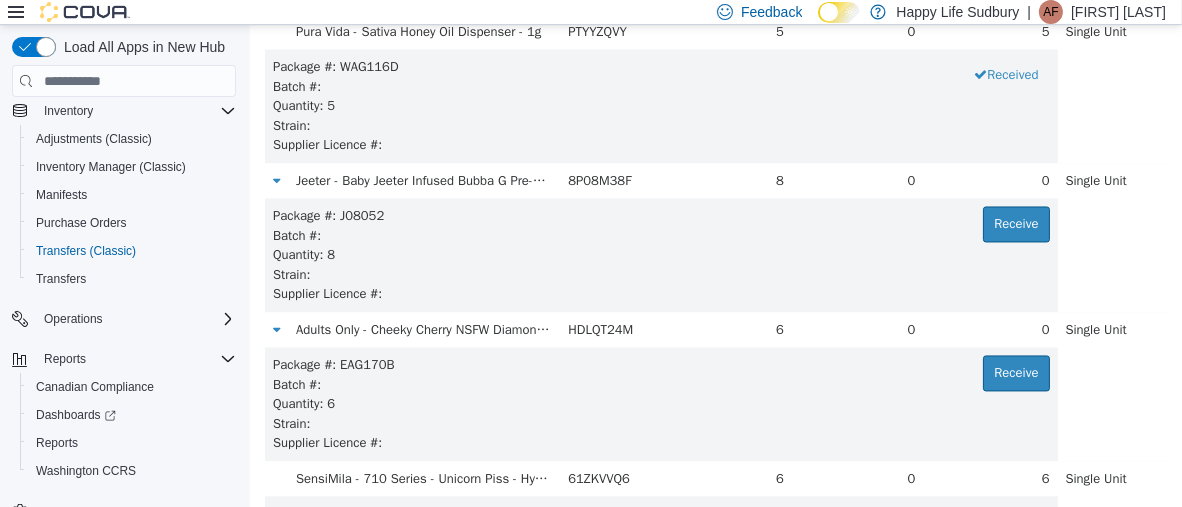 scroll, scrollTop: 3980, scrollLeft: 0, axis: vertical 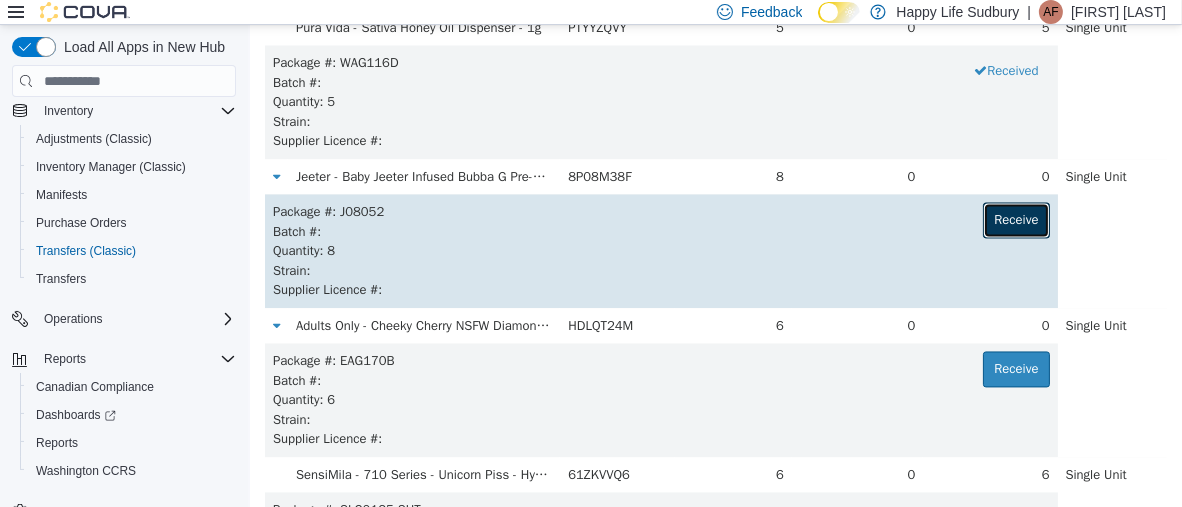 click on "Receive" at bounding box center [1015, 220] 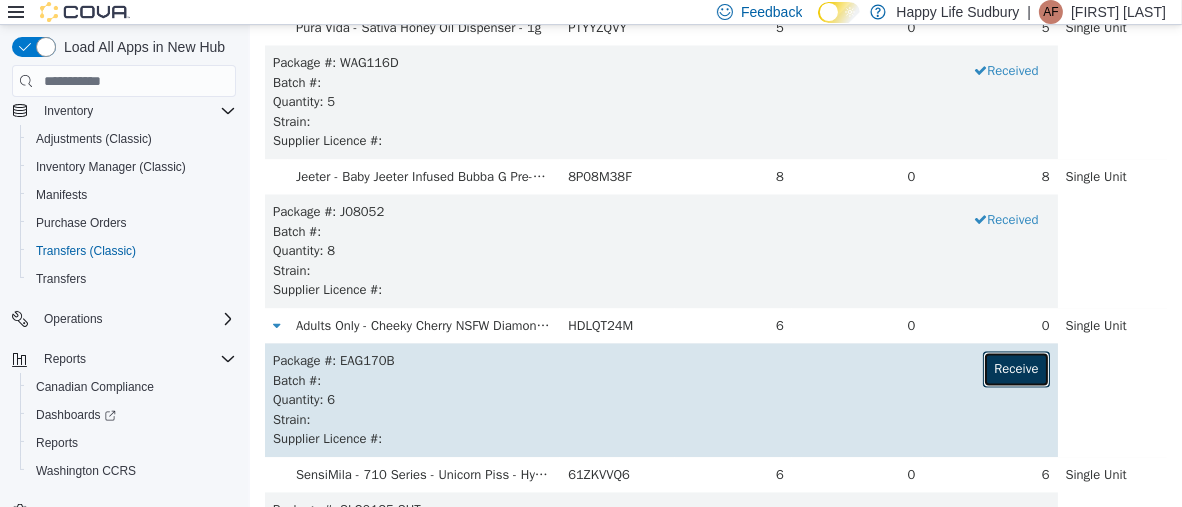 click on "Receive" at bounding box center (1015, 369) 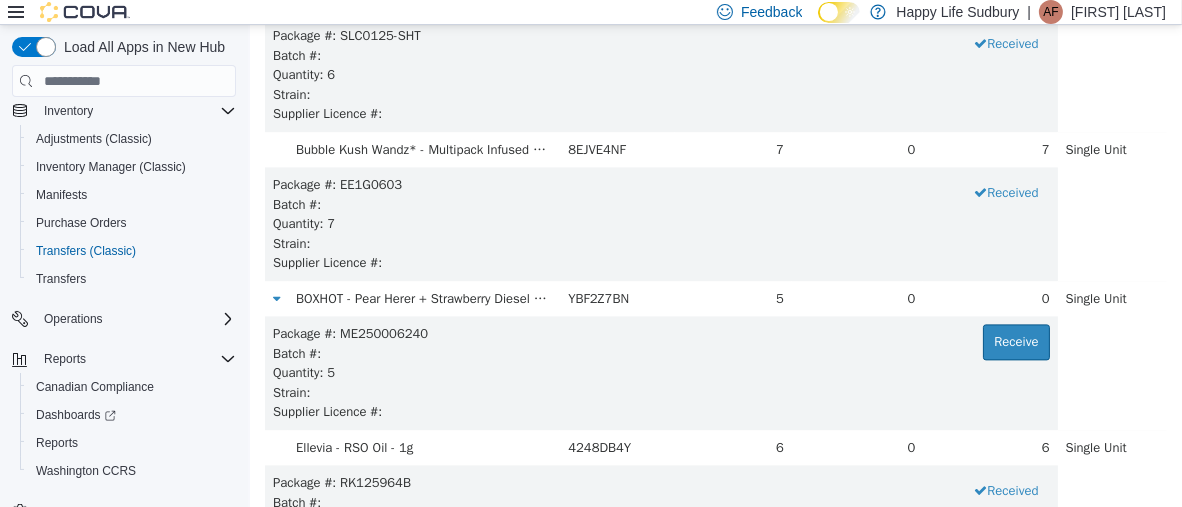 scroll, scrollTop: 4472, scrollLeft: 0, axis: vertical 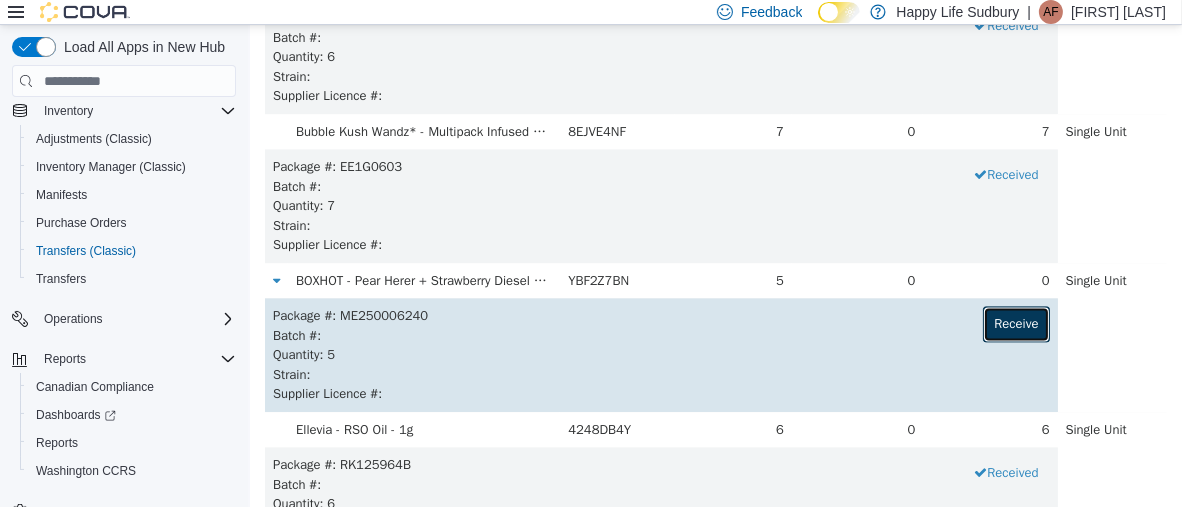 click on "Receive" at bounding box center (1015, 324) 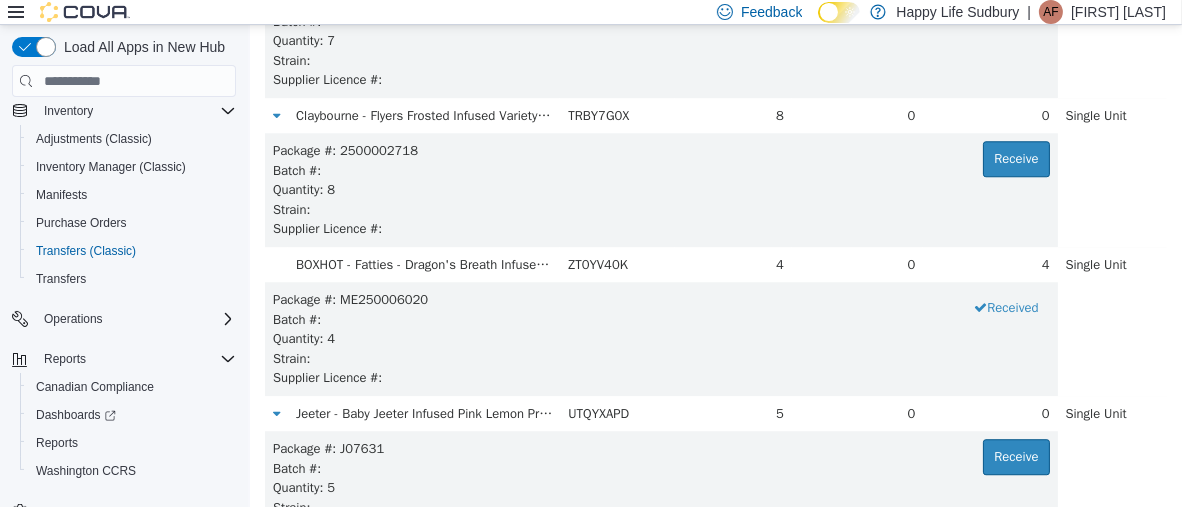 scroll, scrollTop: 5383, scrollLeft: 0, axis: vertical 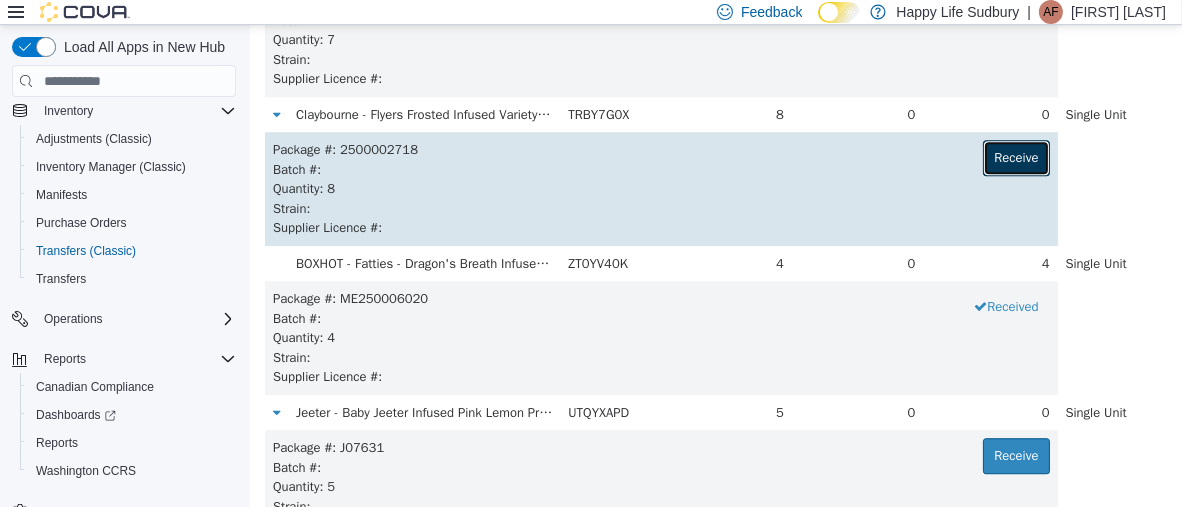 click on "Receive" at bounding box center [1015, 158] 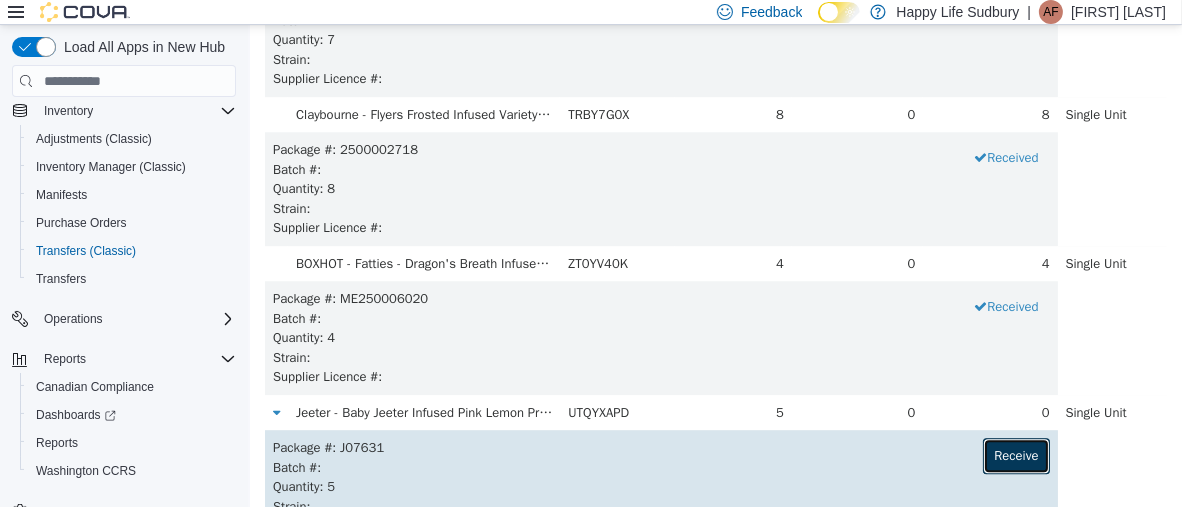 click on "Receive" at bounding box center (1015, 456) 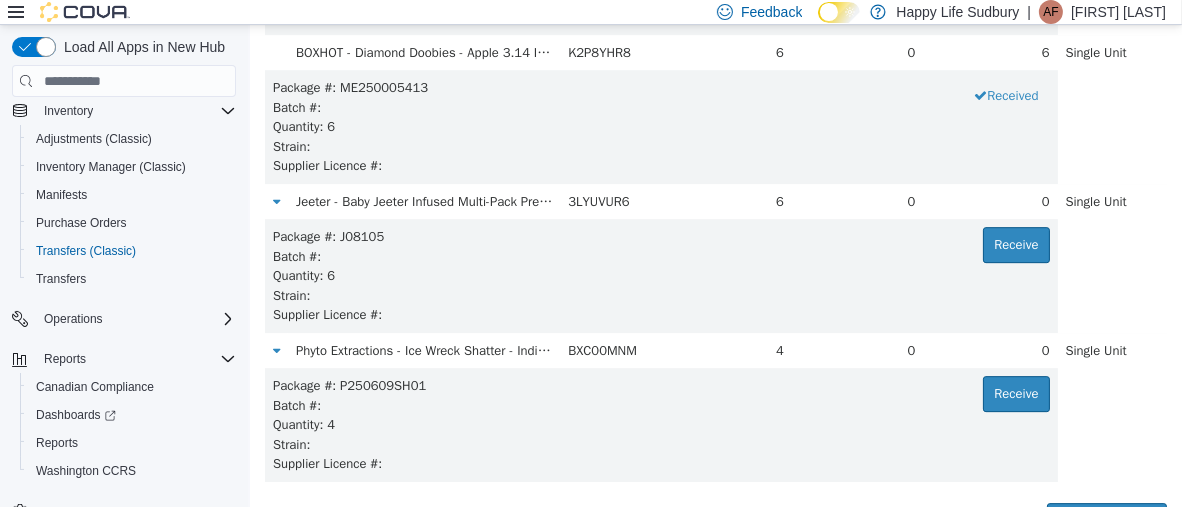 scroll, scrollTop: 6191, scrollLeft: 0, axis: vertical 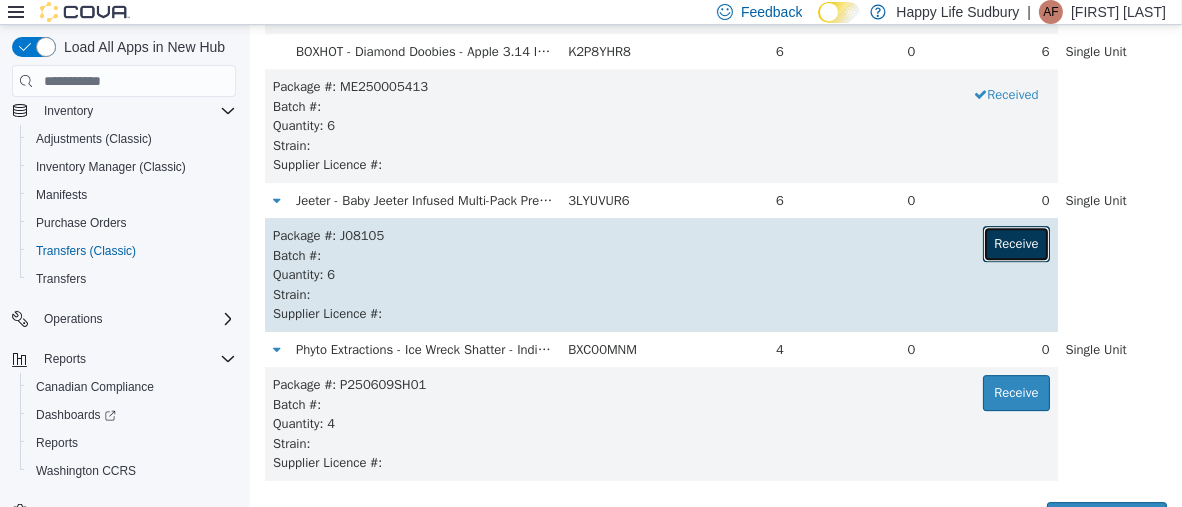 click on "Receive" at bounding box center [1015, 244] 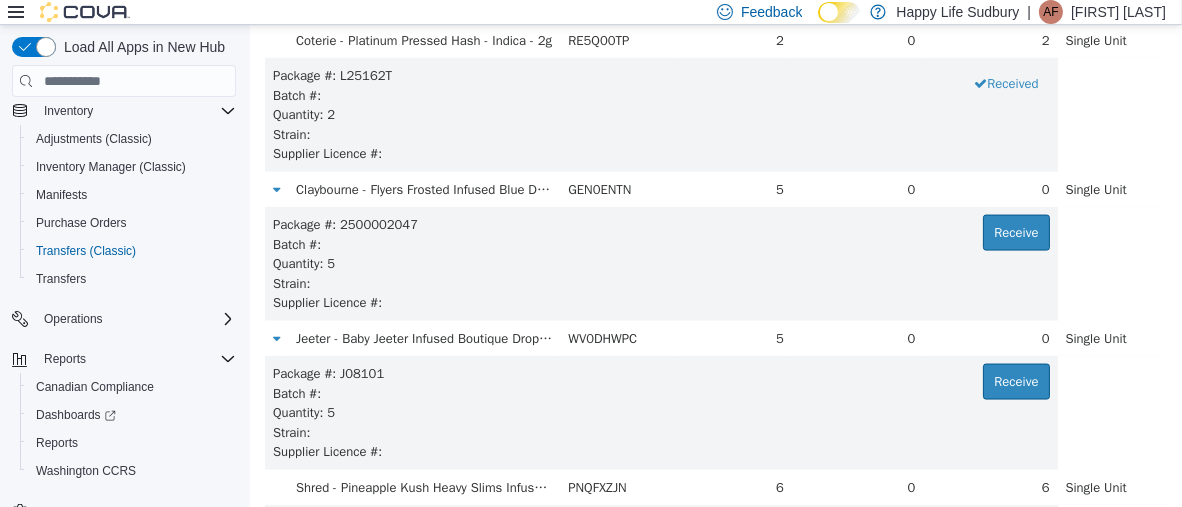 scroll, scrollTop: 3091, scrollLeft: 0, axis: vertical 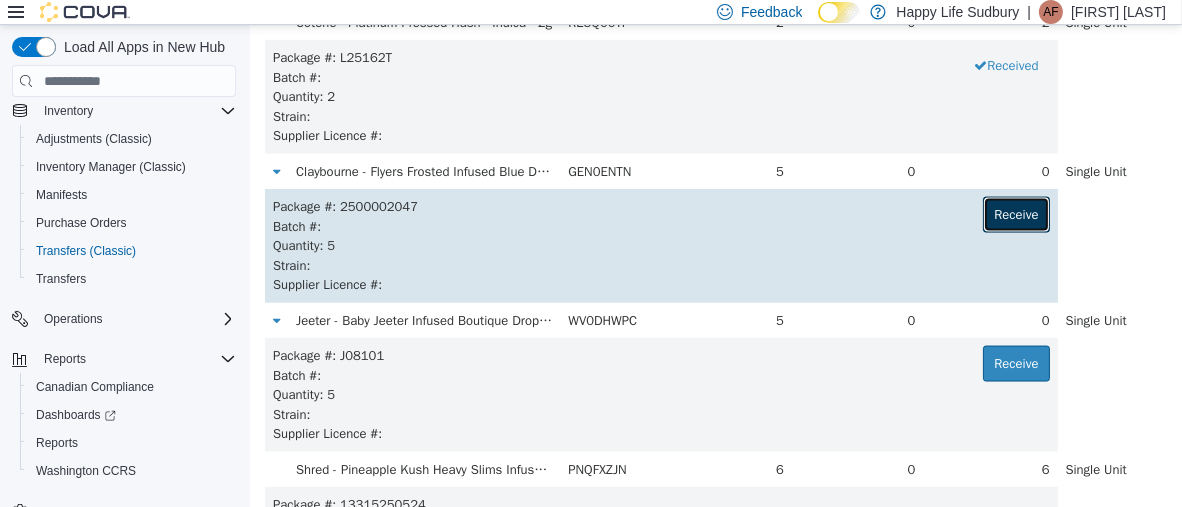 click on "Receive" at bounding box center (1015, 215) 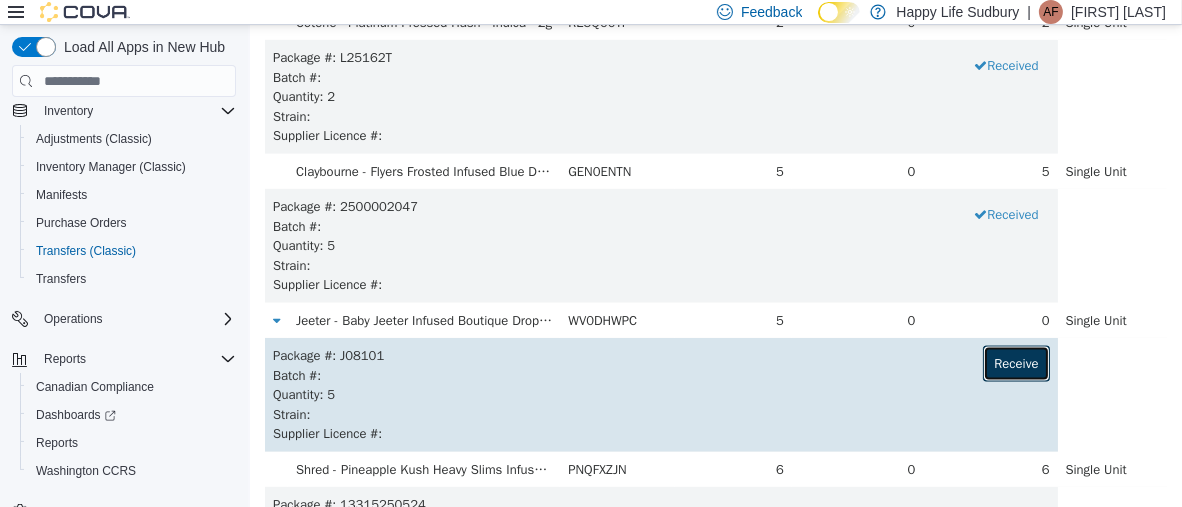 click on "Receive" at bounding box center (1015, 364) 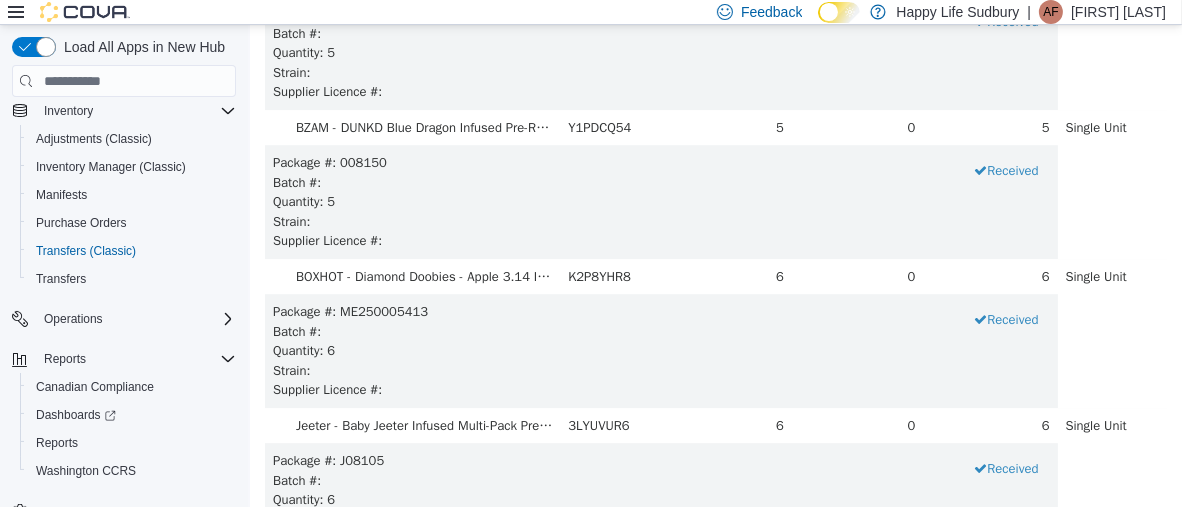 scroll, scrollTop: 6220, scrollLeft: 0, axis: vertical 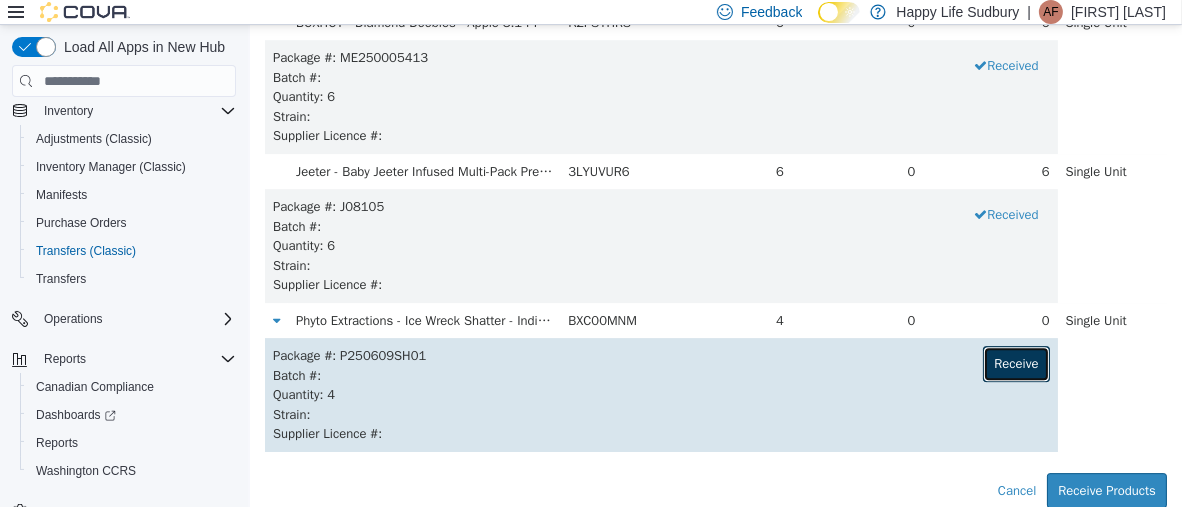 click on "Receive" at bounding box center [1015, 364] 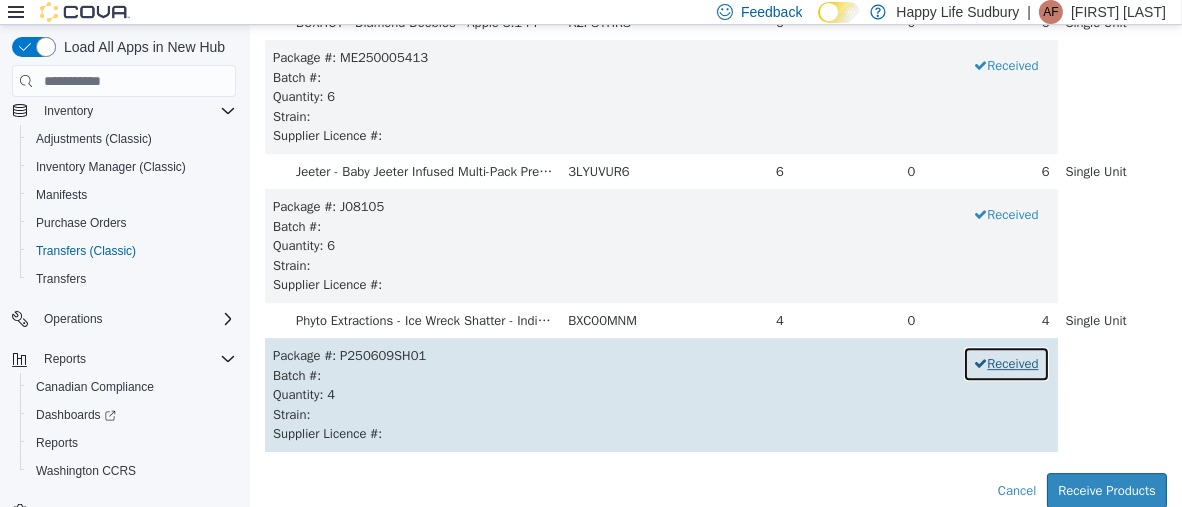 click on "Received" at bounding box center (1005, 364) 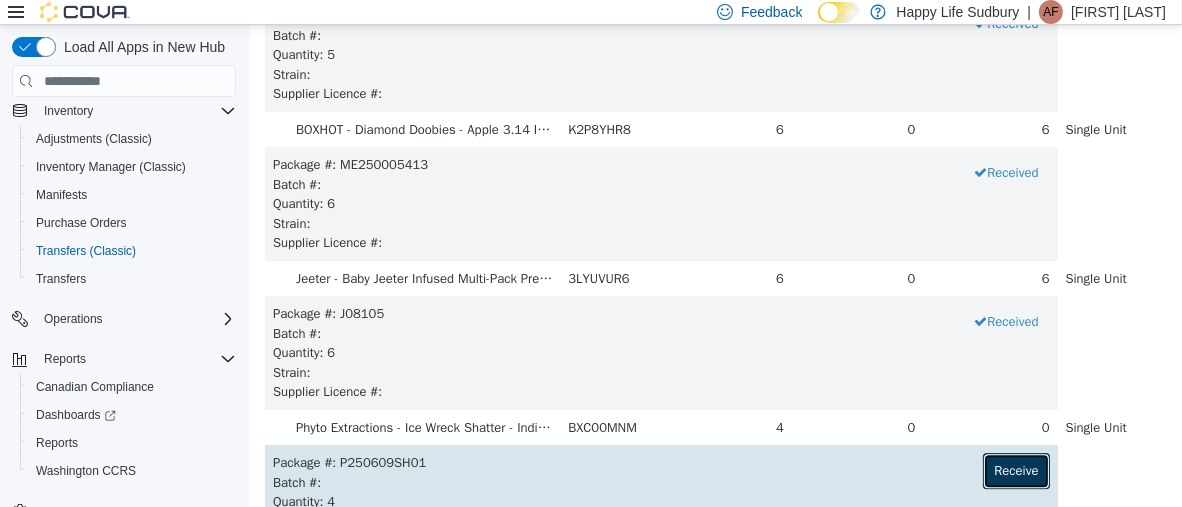 scroll, scrollTop: 6220, scrollLeft: 0, axis: vertical 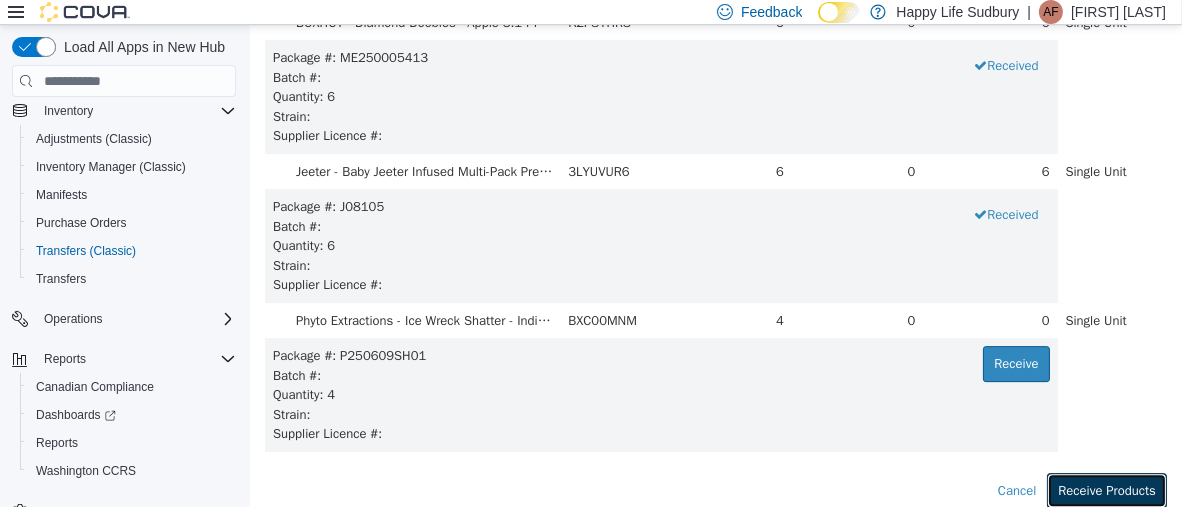 click on "Receive Products" at bounding box center [1106, 491] 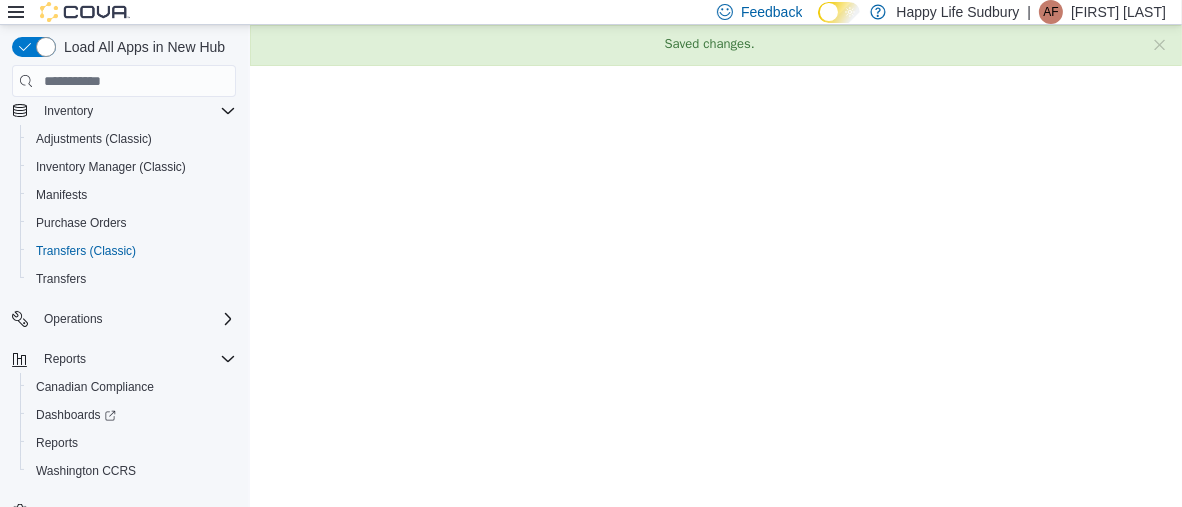 scroll, scrollTop: 0, scrollLeft: 0, axis: both 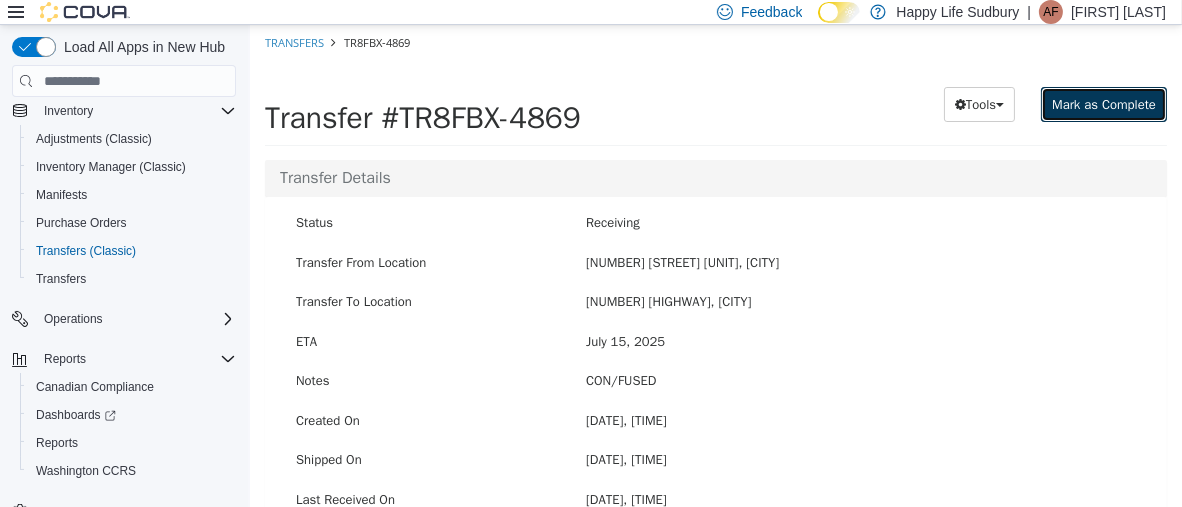 click on "Mark as Complete" at bounding box center [1103, 104] 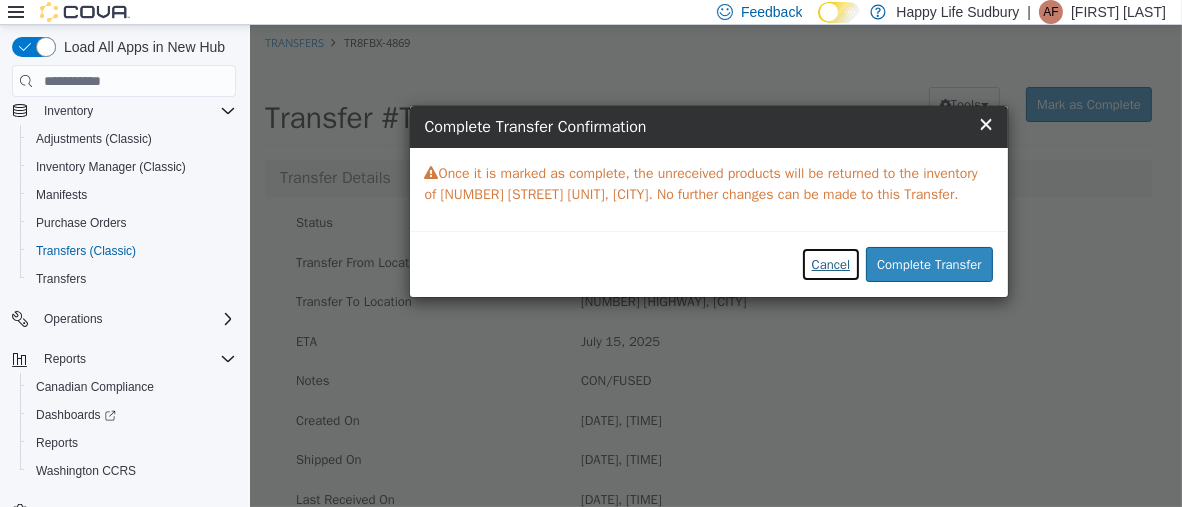 click on "Cancel" at bounding box center (830, 265) 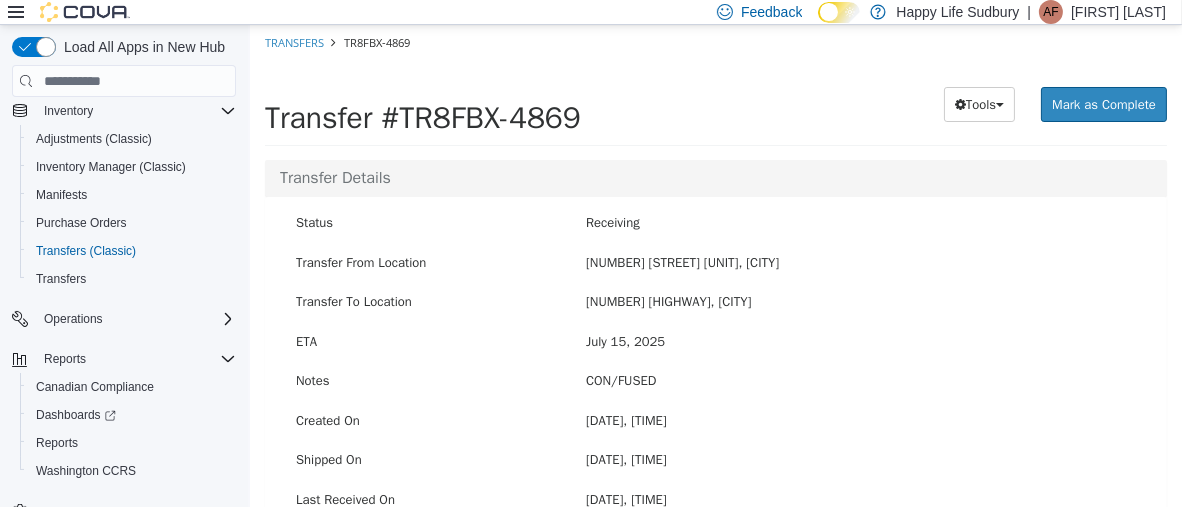 click on "ETA [DATE]" at bounding box center (715, 344) 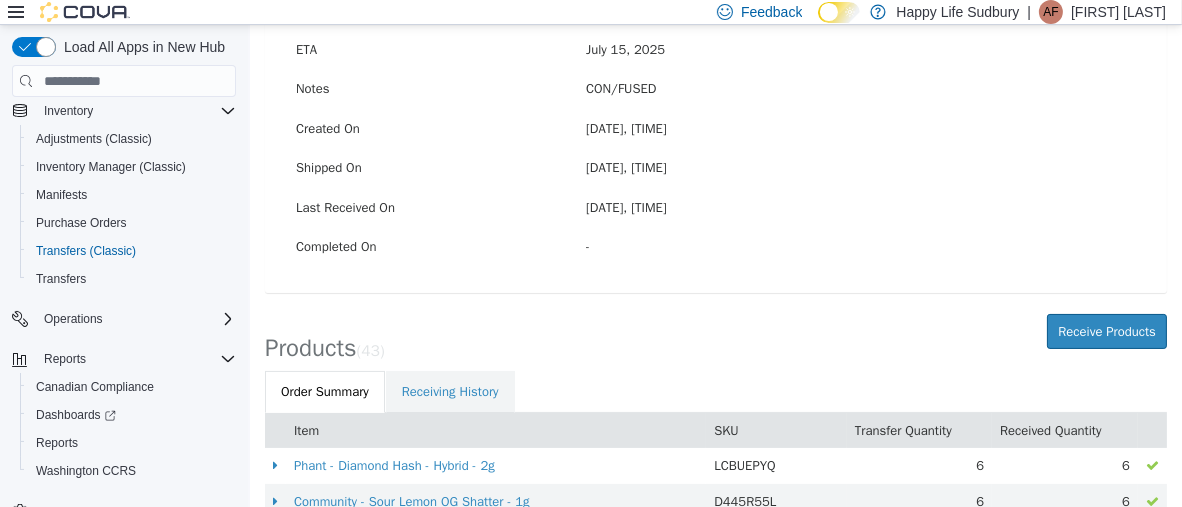 scroll, scrollTop: 0, scrollLeft: 0, axis: both 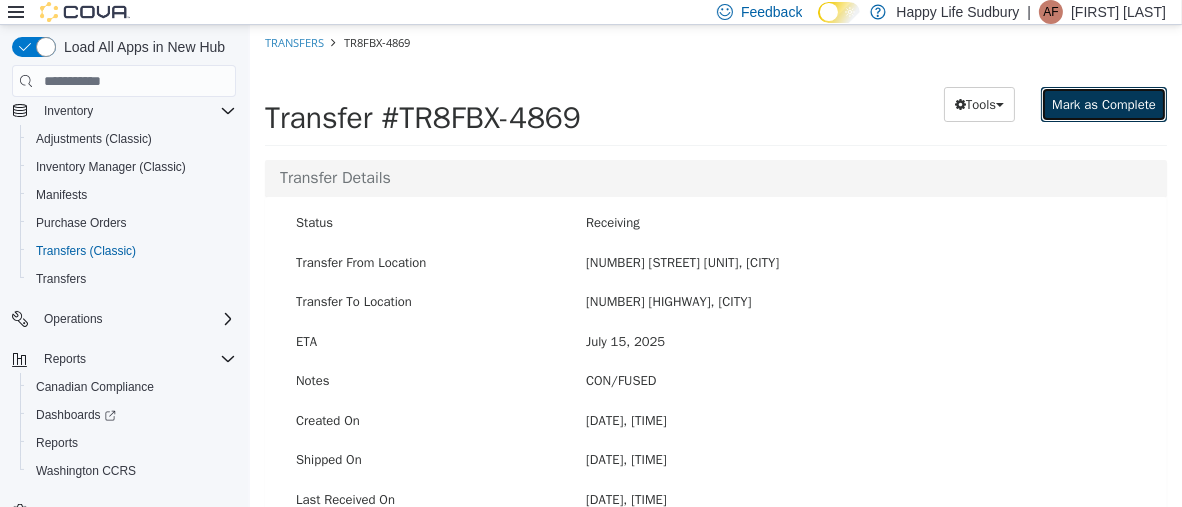 click on "Mark as Complete" at bounding box center (1103, 104) 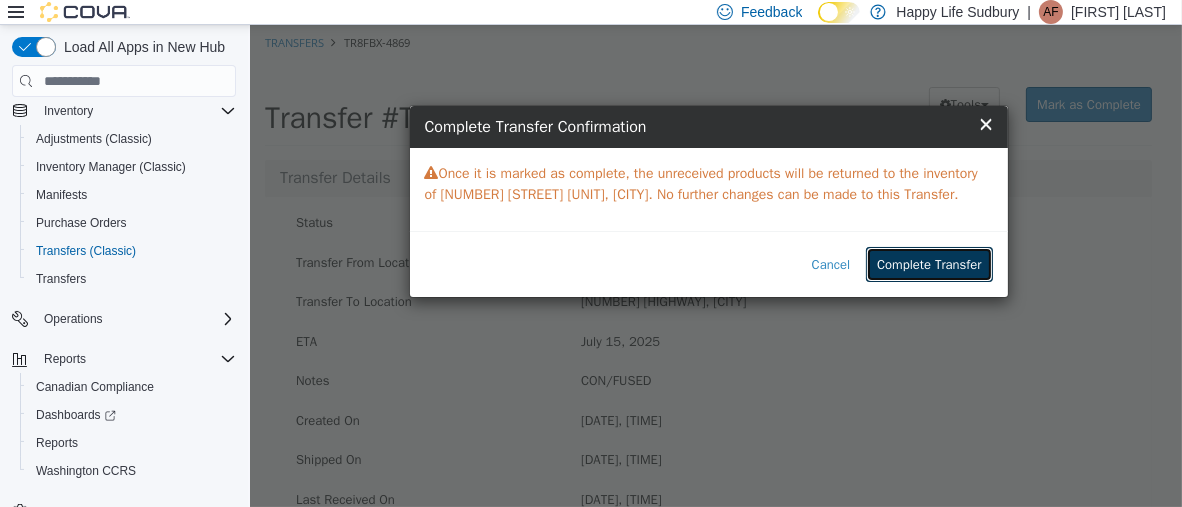 click on "Complete Transfer" at bounding box center (928, 265) 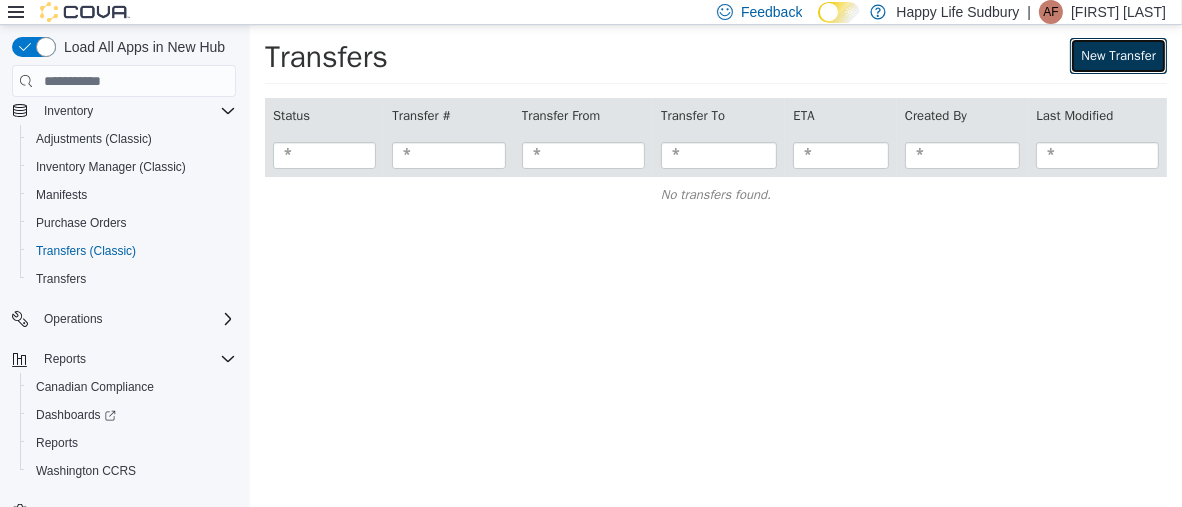 click on "New Transfer" at bounding box center (1117, 56) 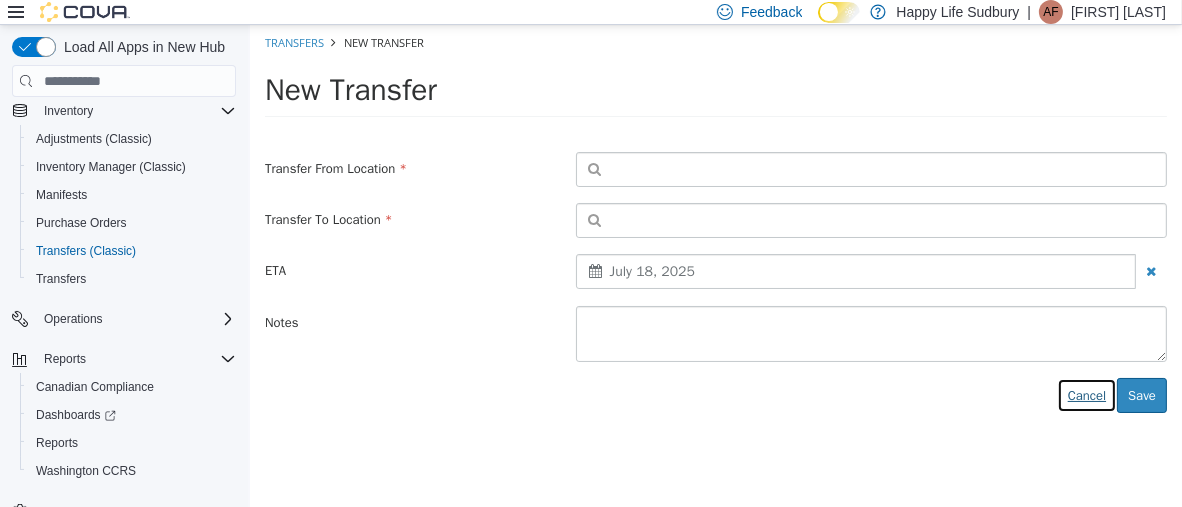 click on "Cancel" at bounding box center [1086, 396] 